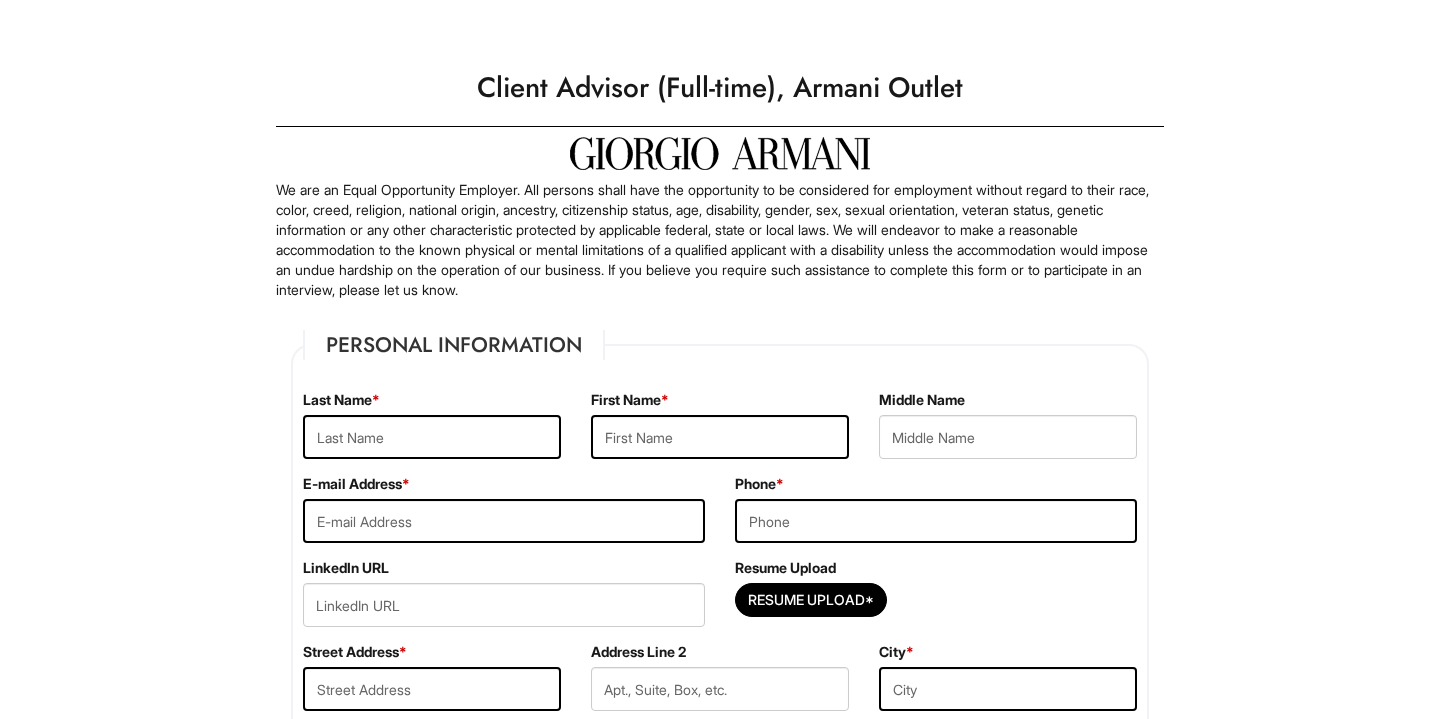 scroll, scrollTop: 0, scrollLeft: 0, axis: both 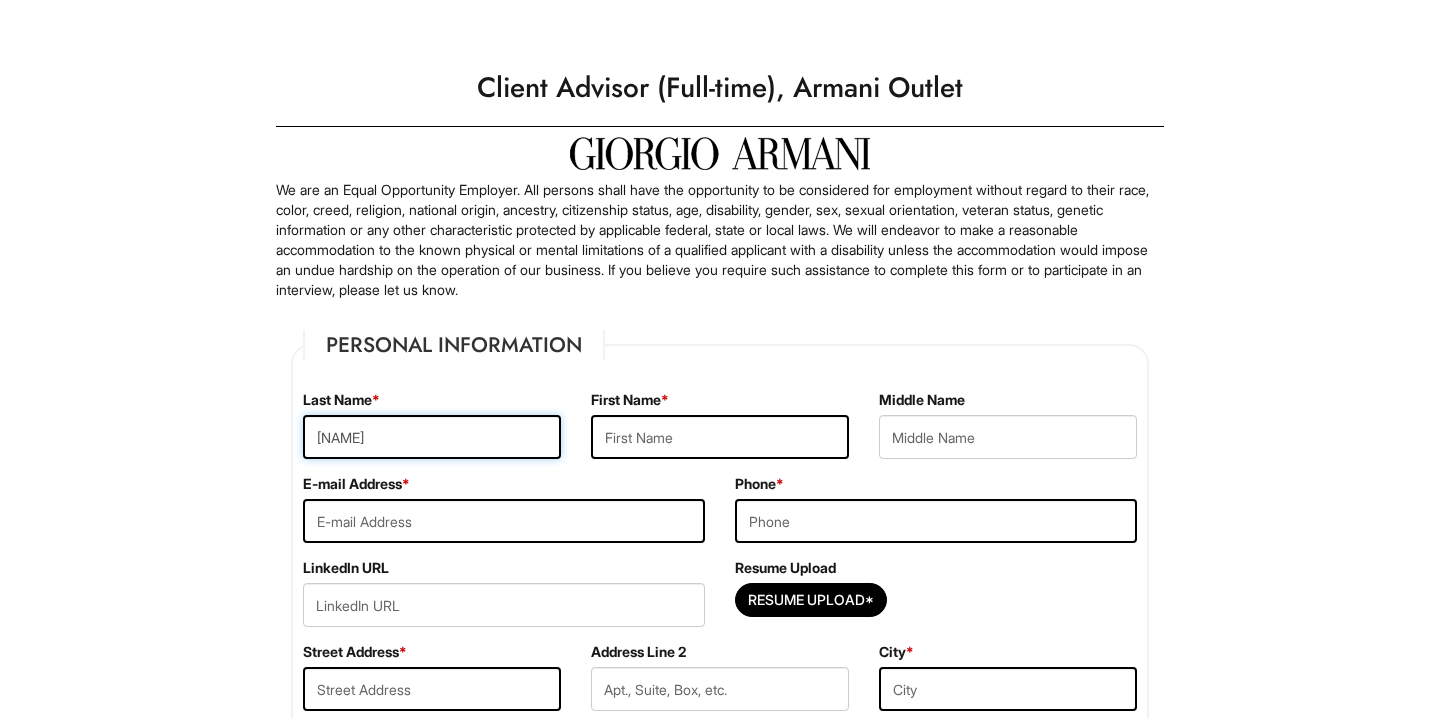 type on "[NAME]" 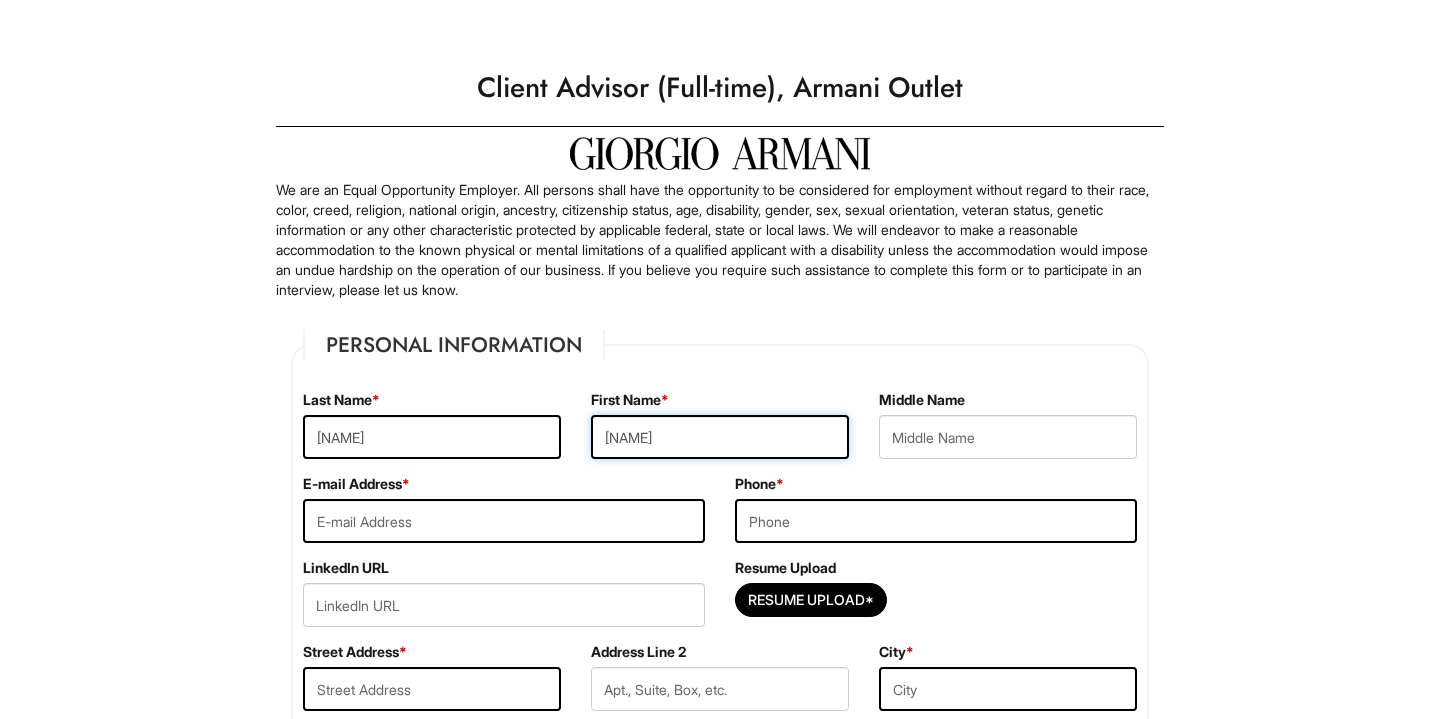 type on "[NAME]" 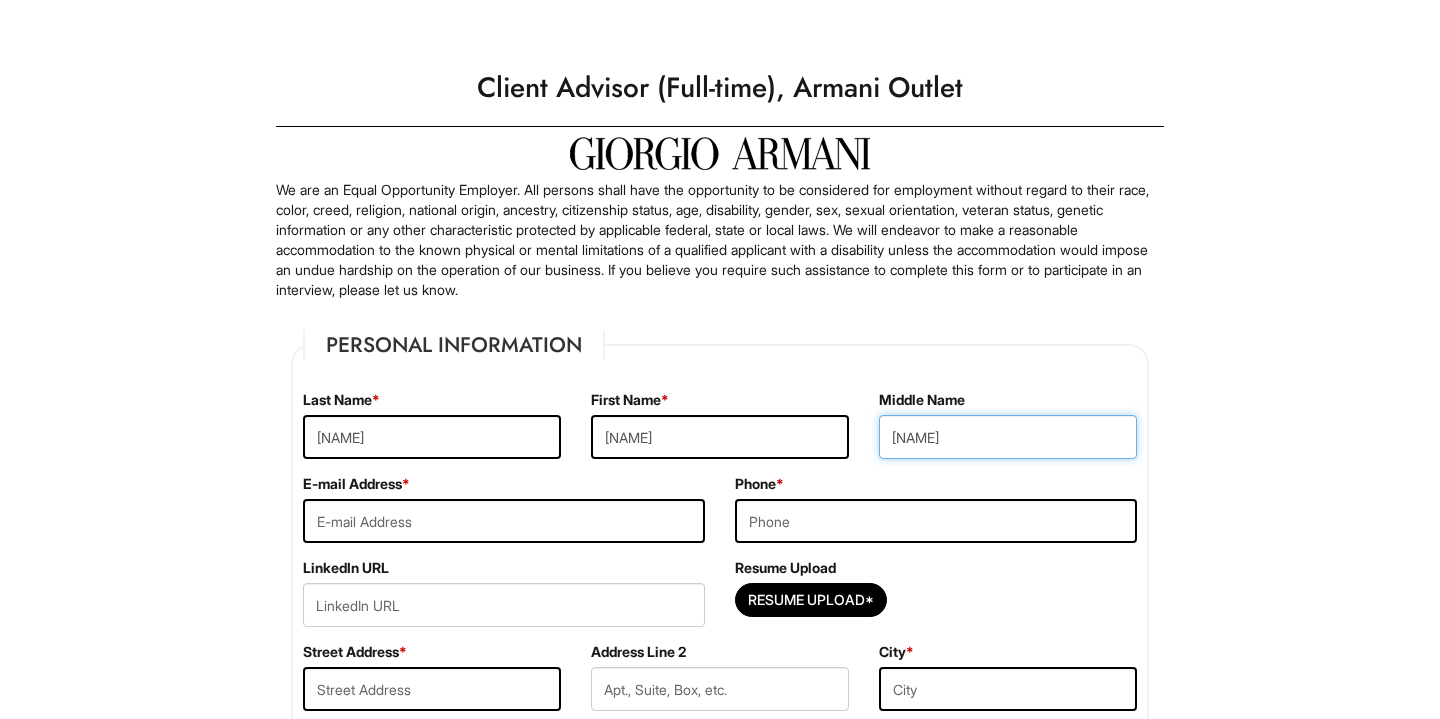 type on "[NAME]" 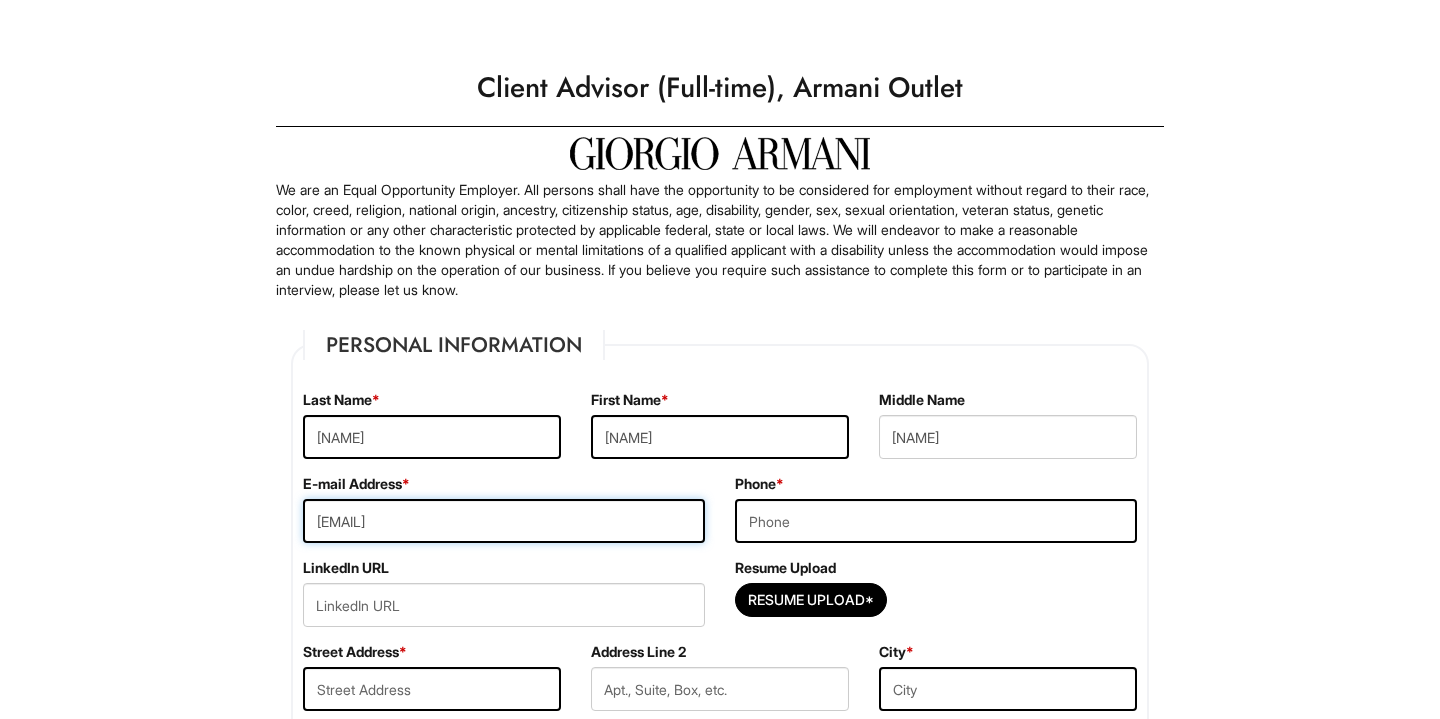 type on "[EMAIL]" 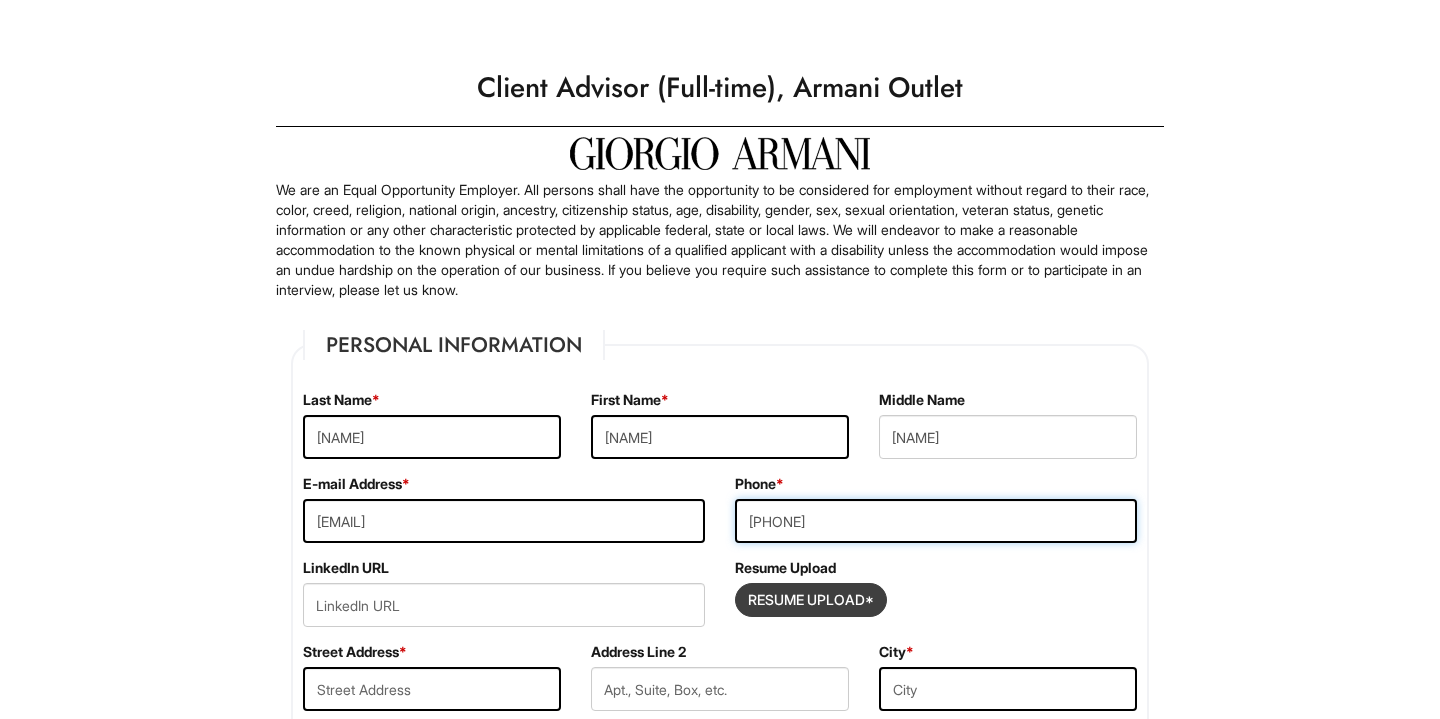 type on "[PHONE]" 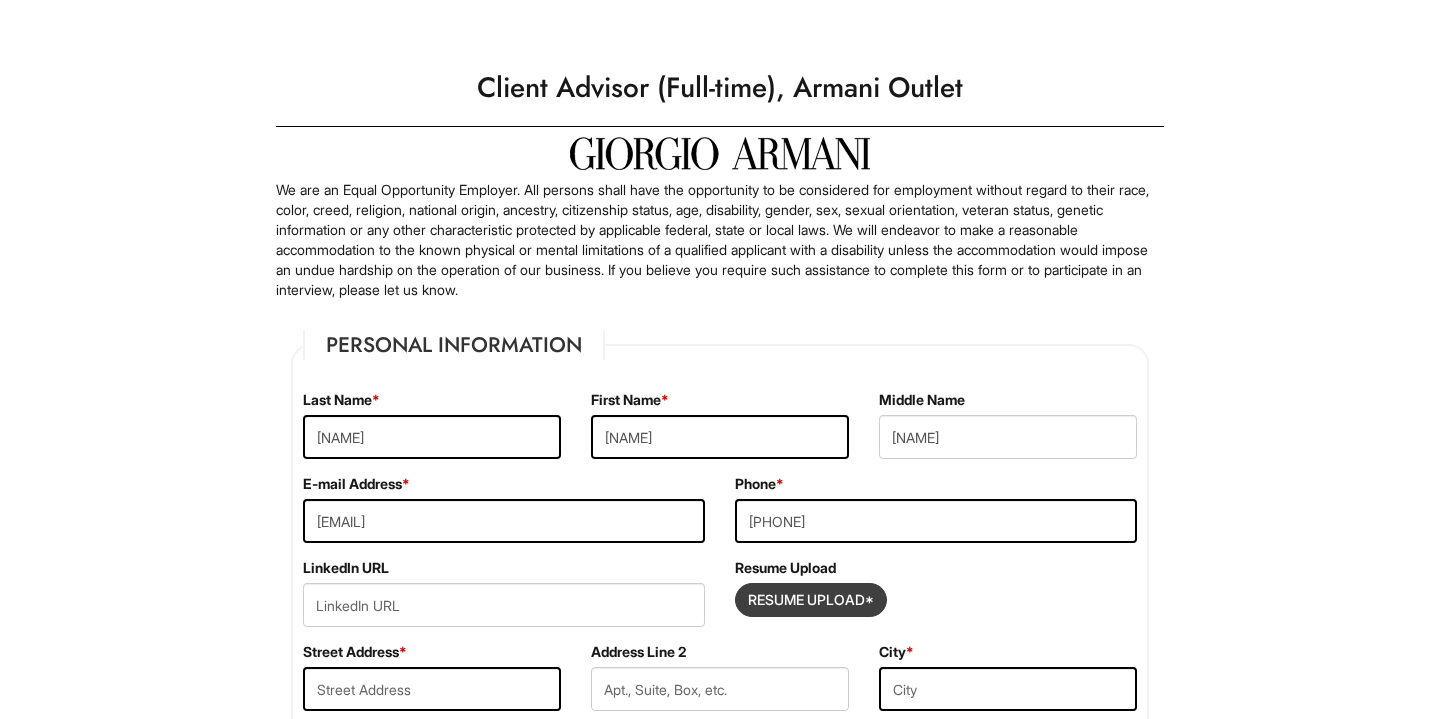 click at bounding box center (811, 600) 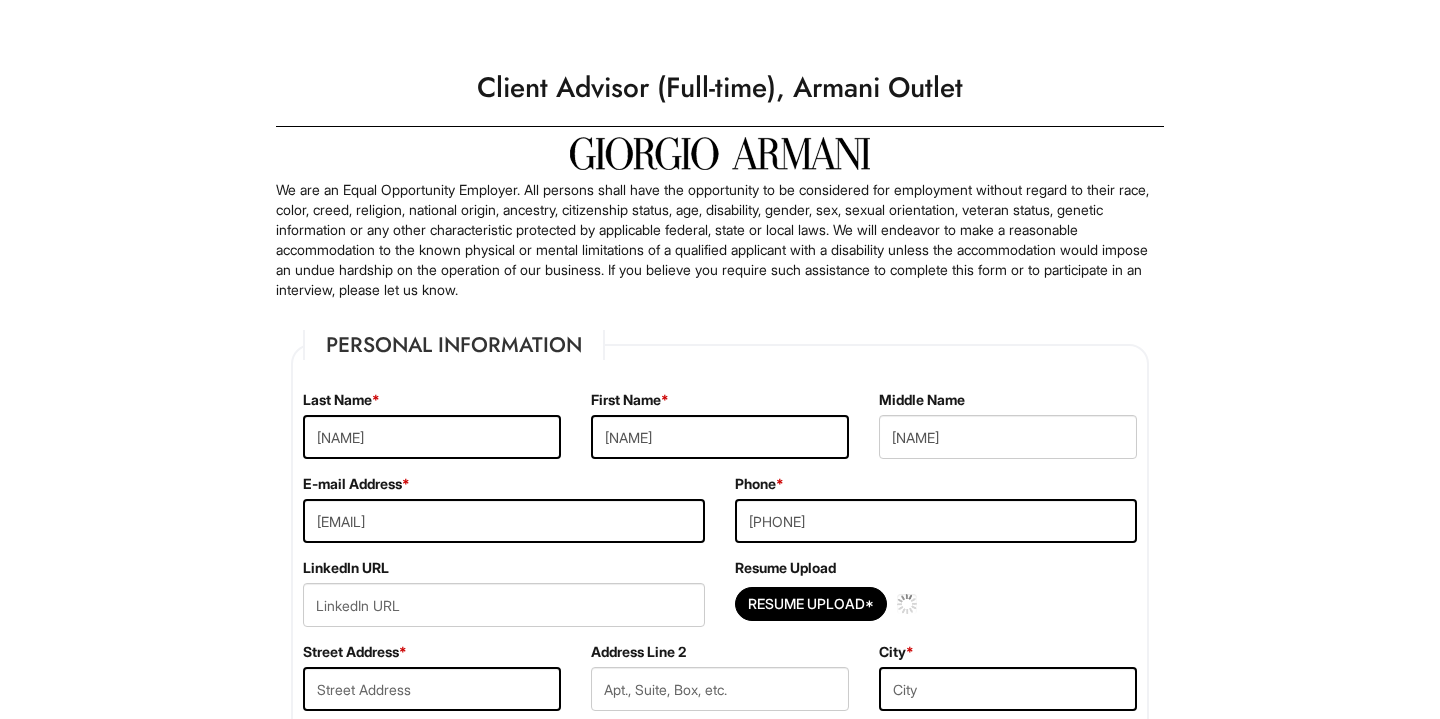 type 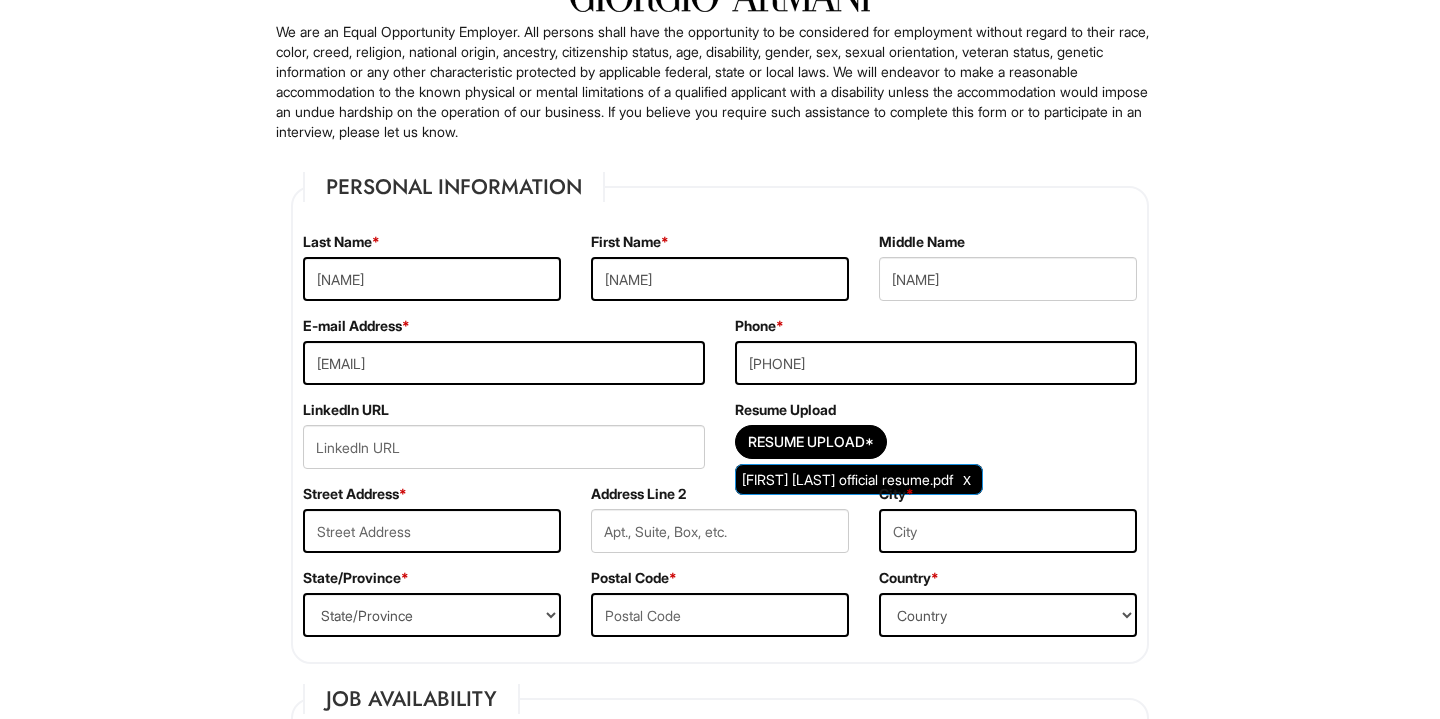 scroll, scrollTop: 179, scrollLeft: 0, axis: vertical 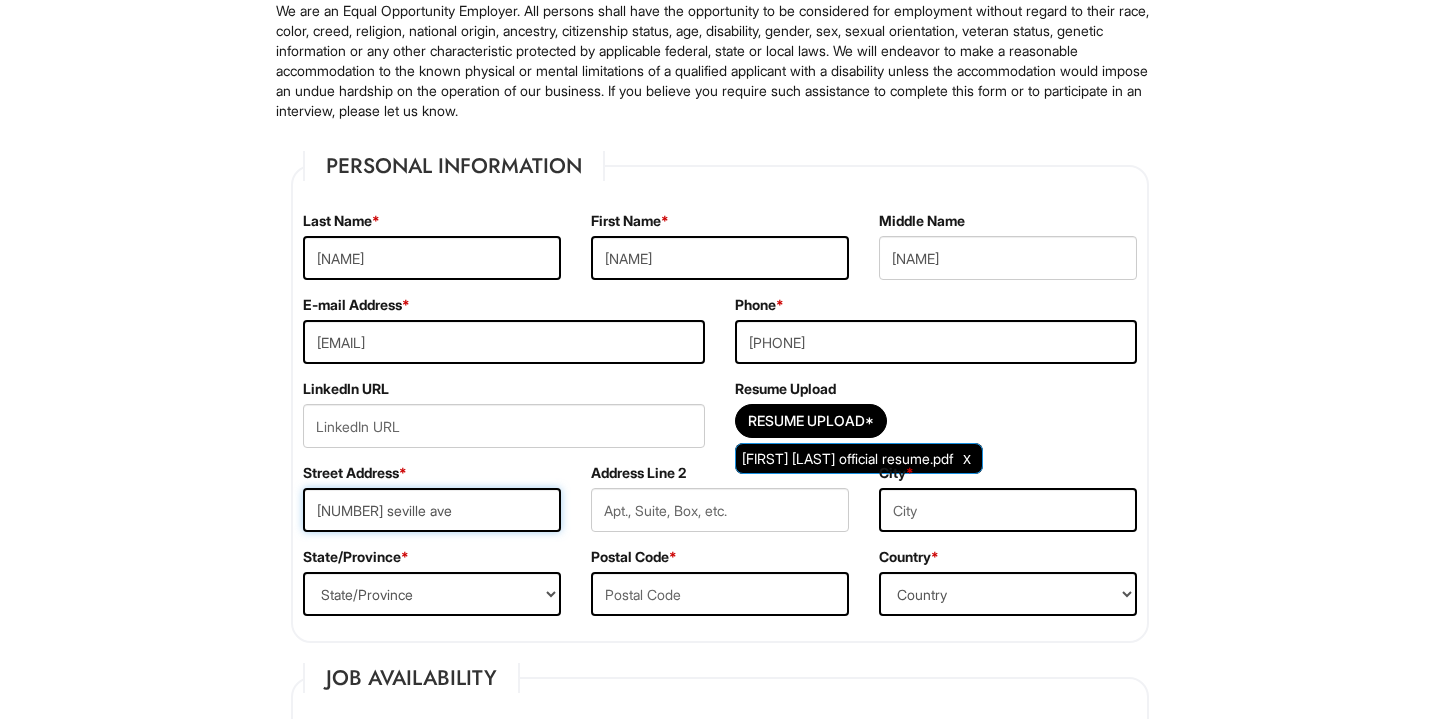 type on "[NUMBER] seville ave" 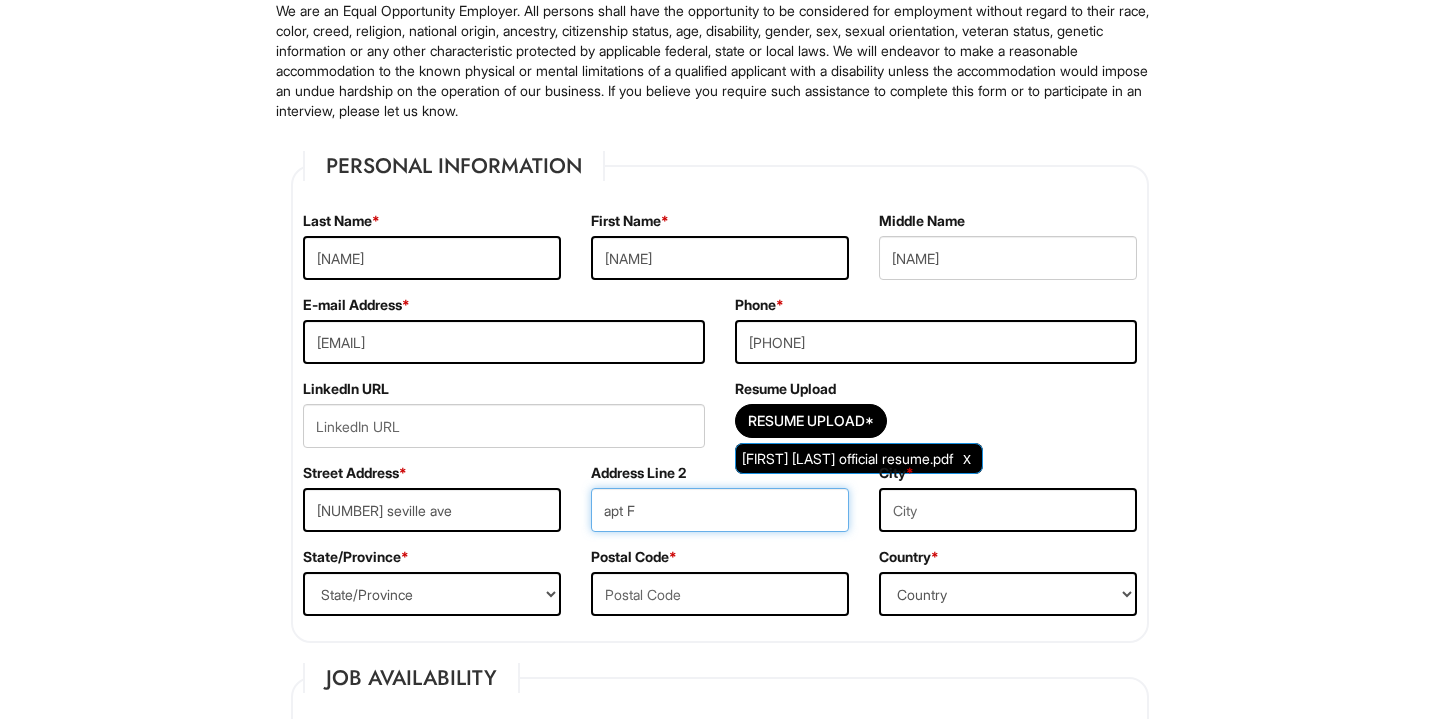 type on "apt F" 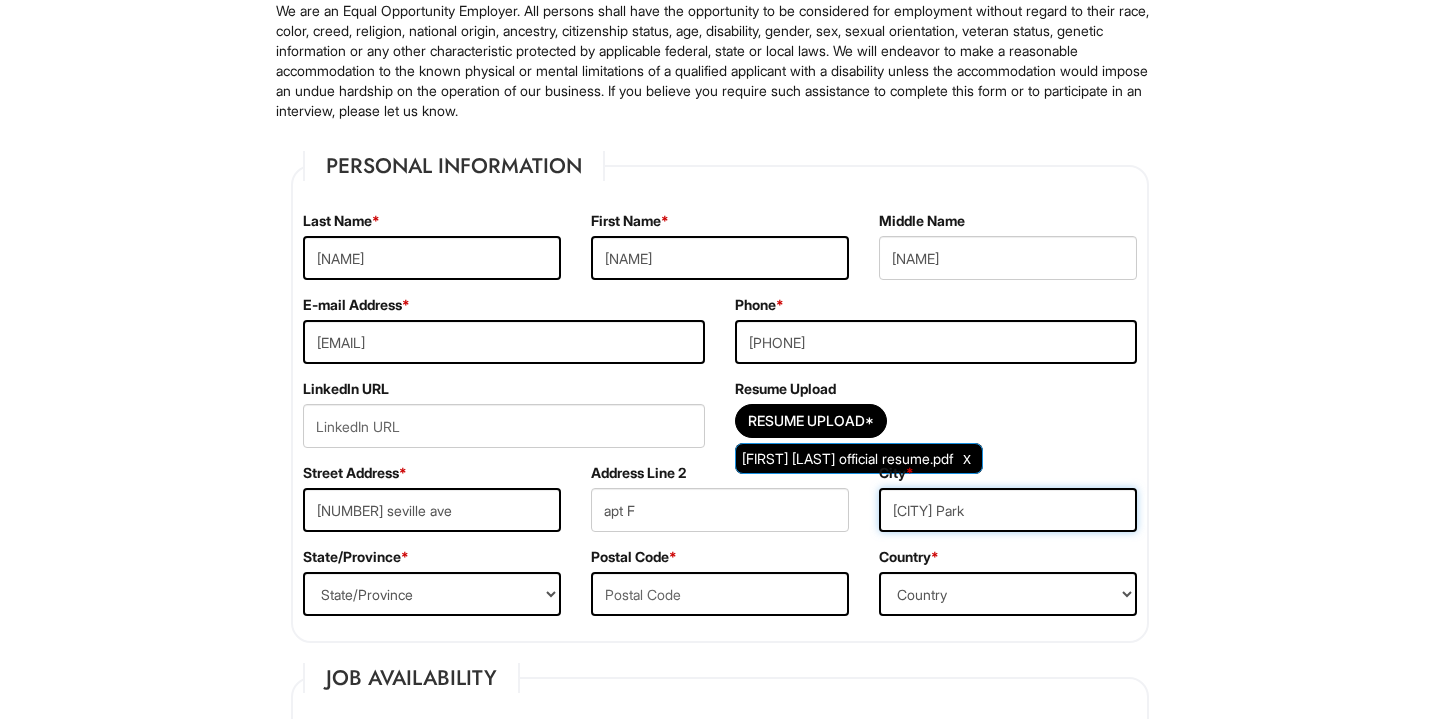 type on "[CITY] Park" 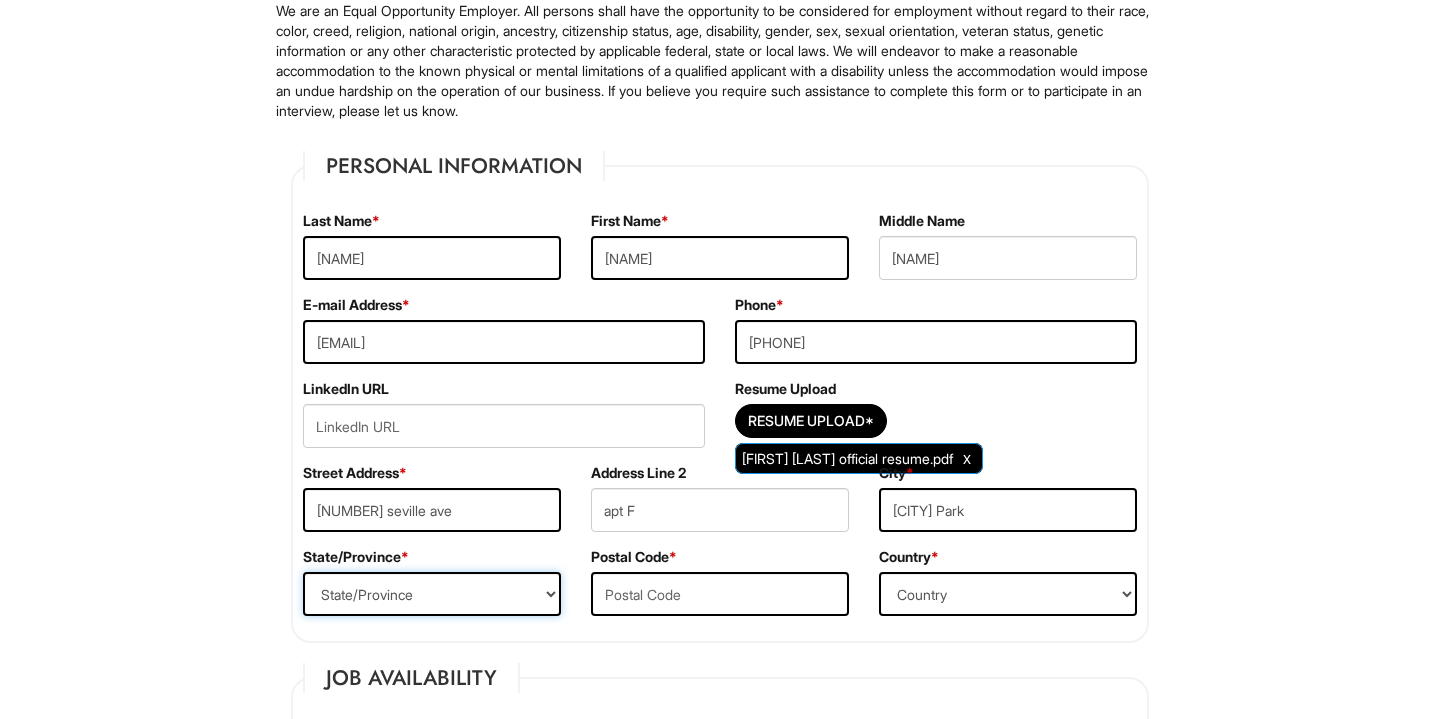 select on "[STATE]" 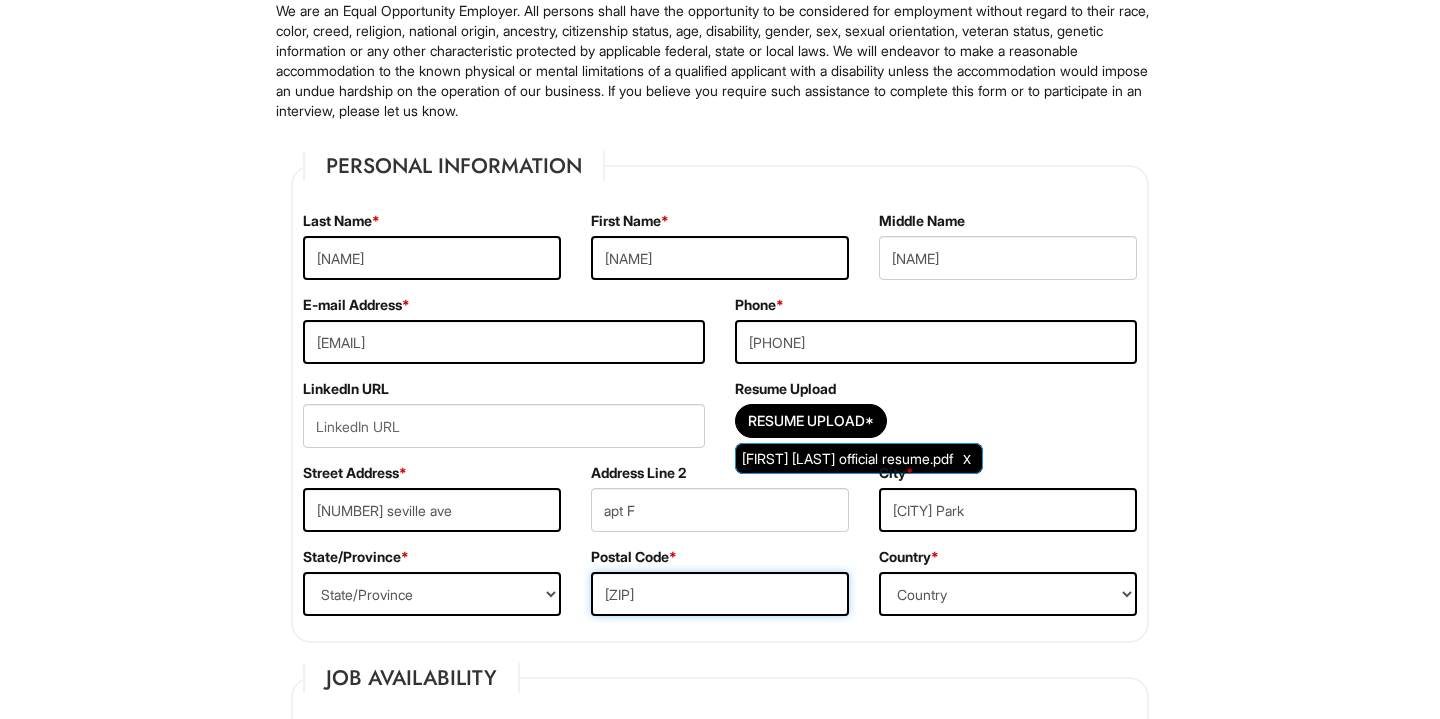 type on "[ZIP]" 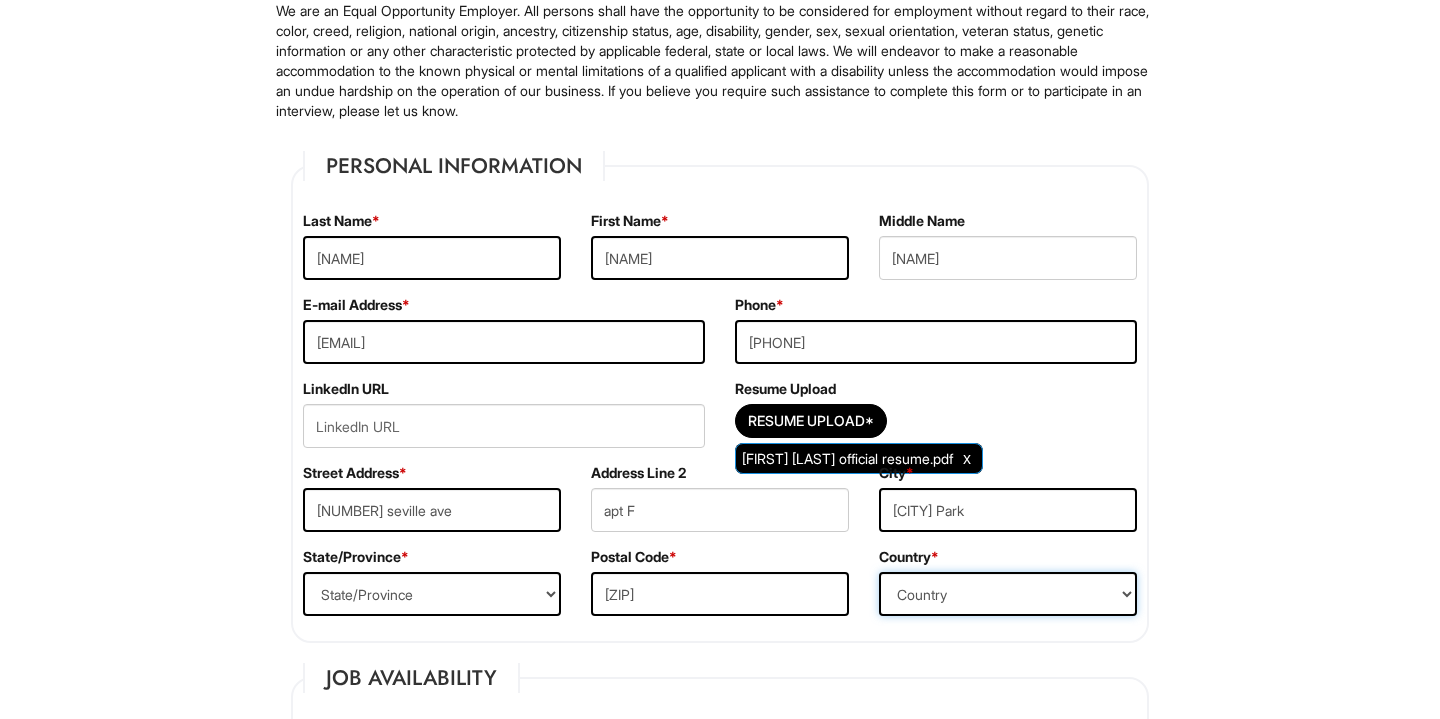 select on "United States of America" 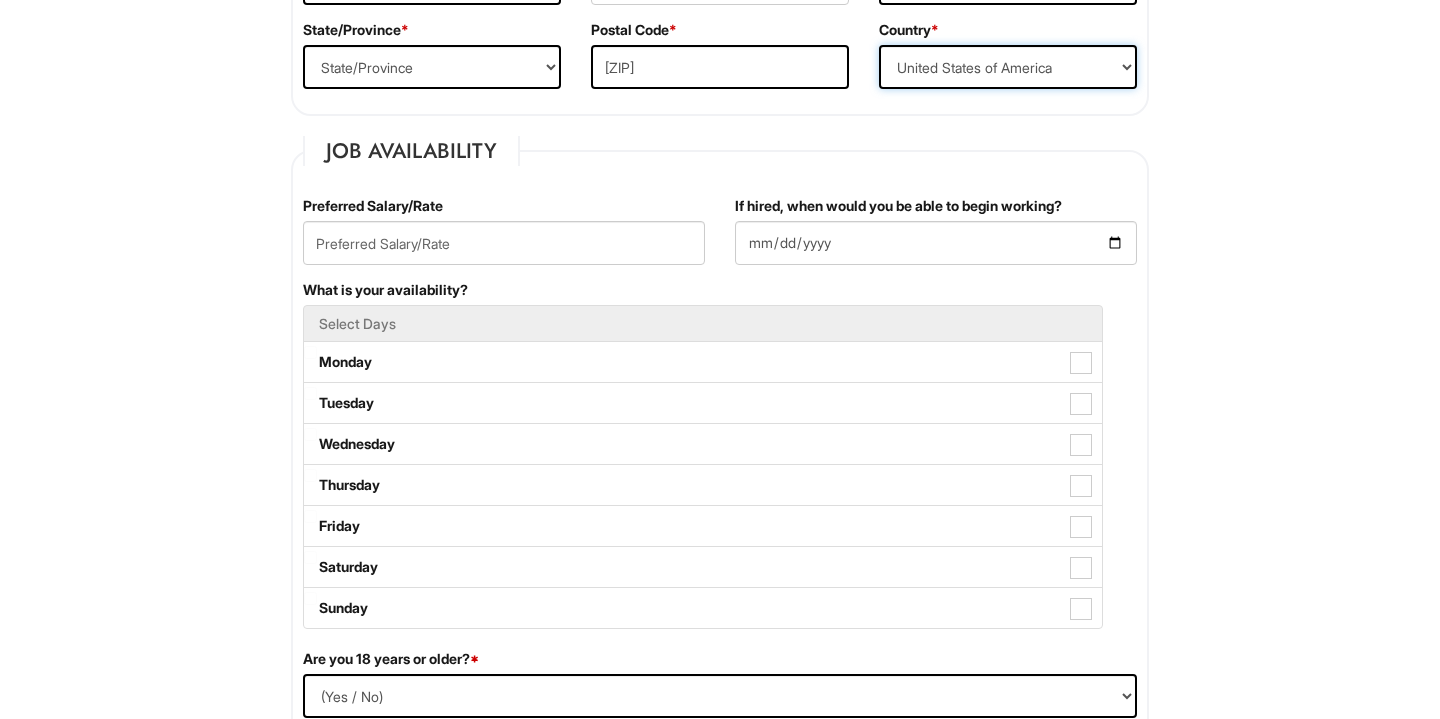 scroll, scrollTop: 709, scrollLeft: 0, axis: vertical 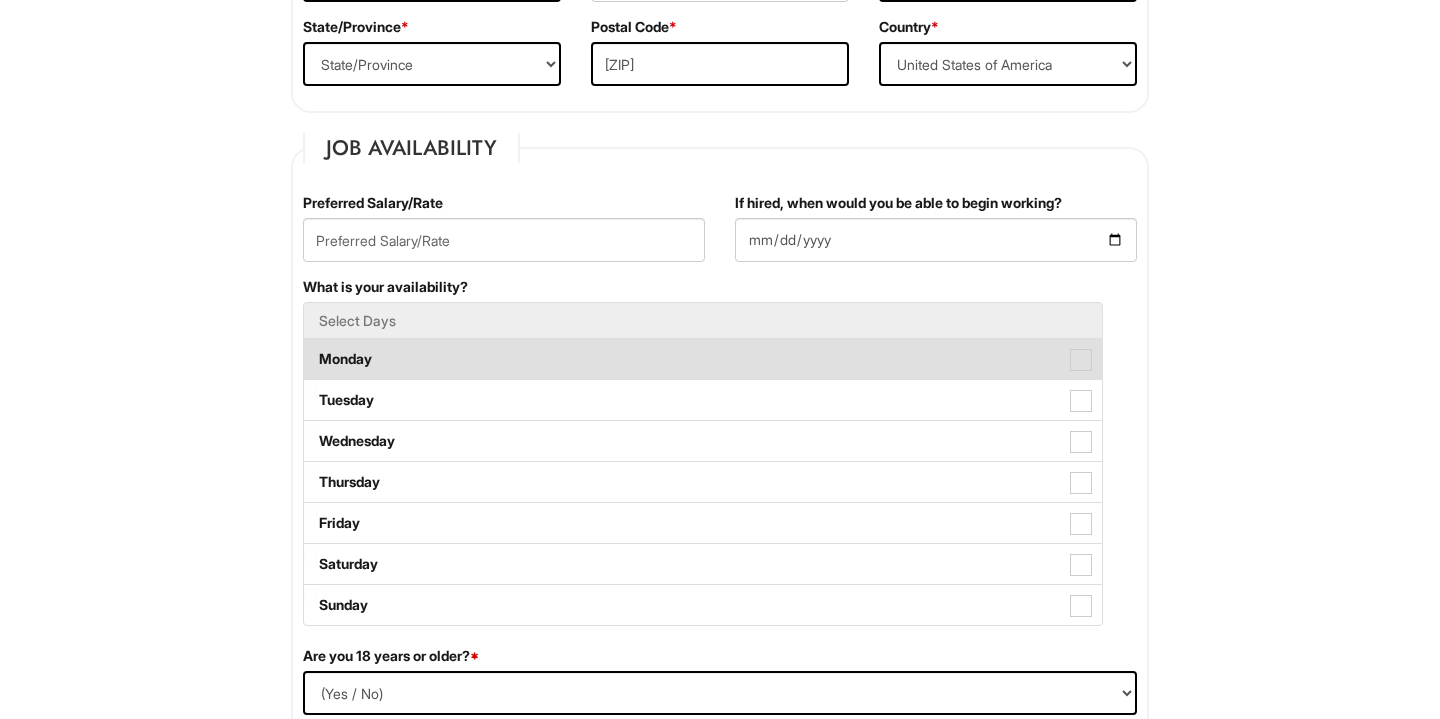 click on "Monday" at bounding box center [703, 359] 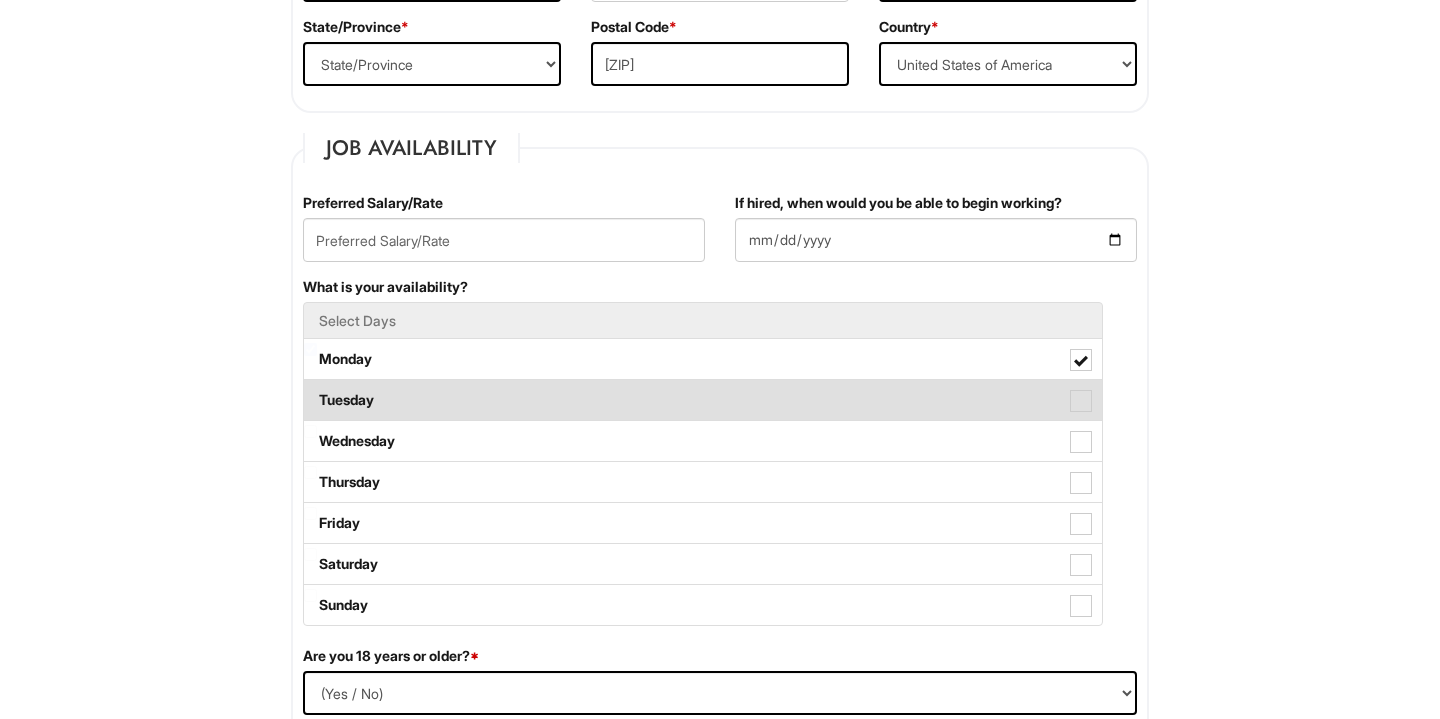 click at bounding box center [1081, 401] 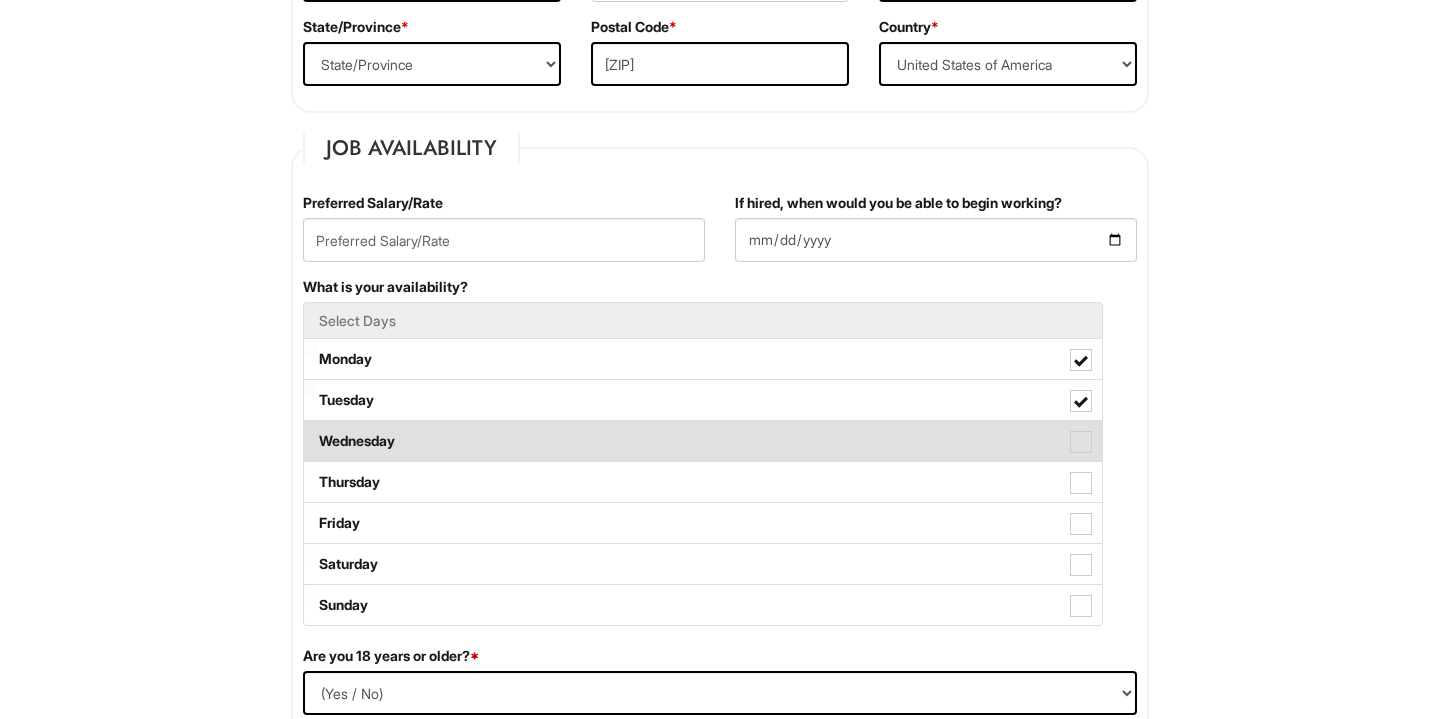 click on "Wednesday" at bounding box center (703, 441) 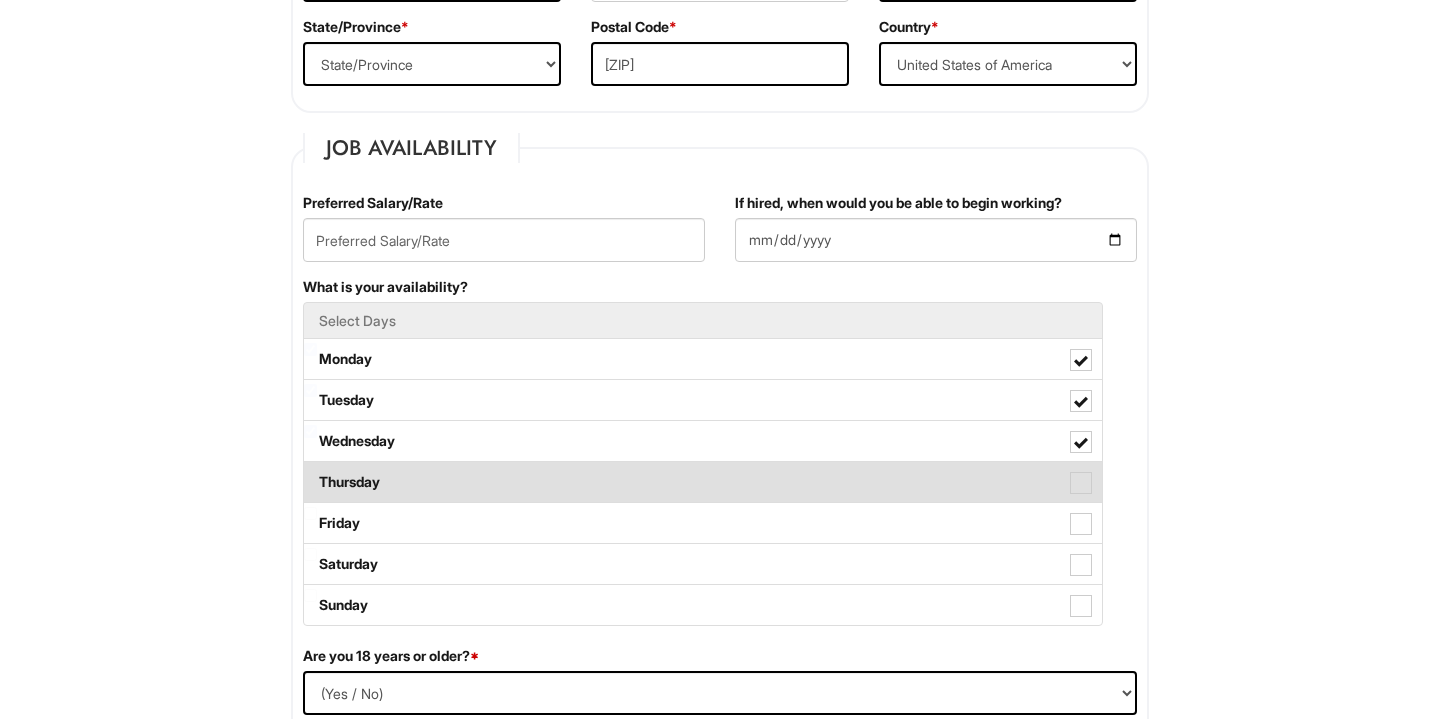 click on "Thursday" at bounding box center [703, 482] 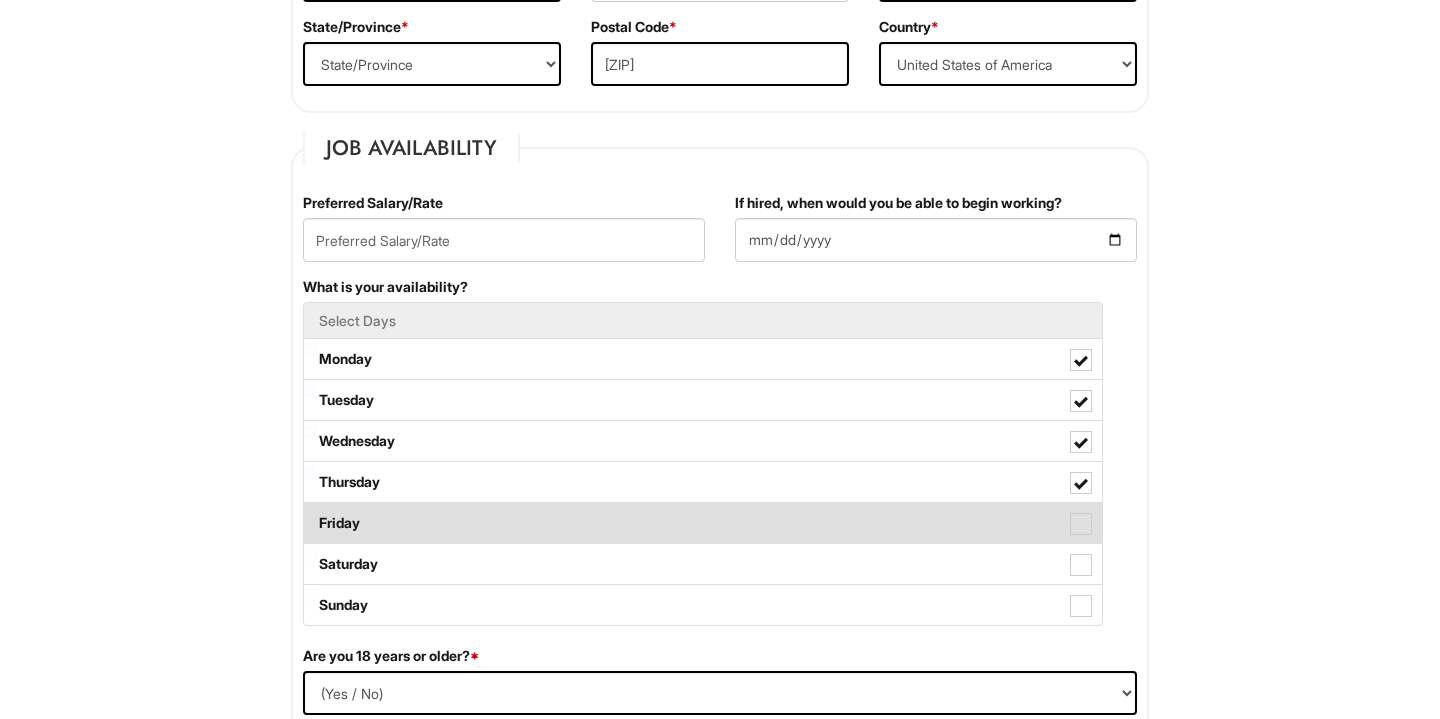 click at bounding box center [1081, 524] 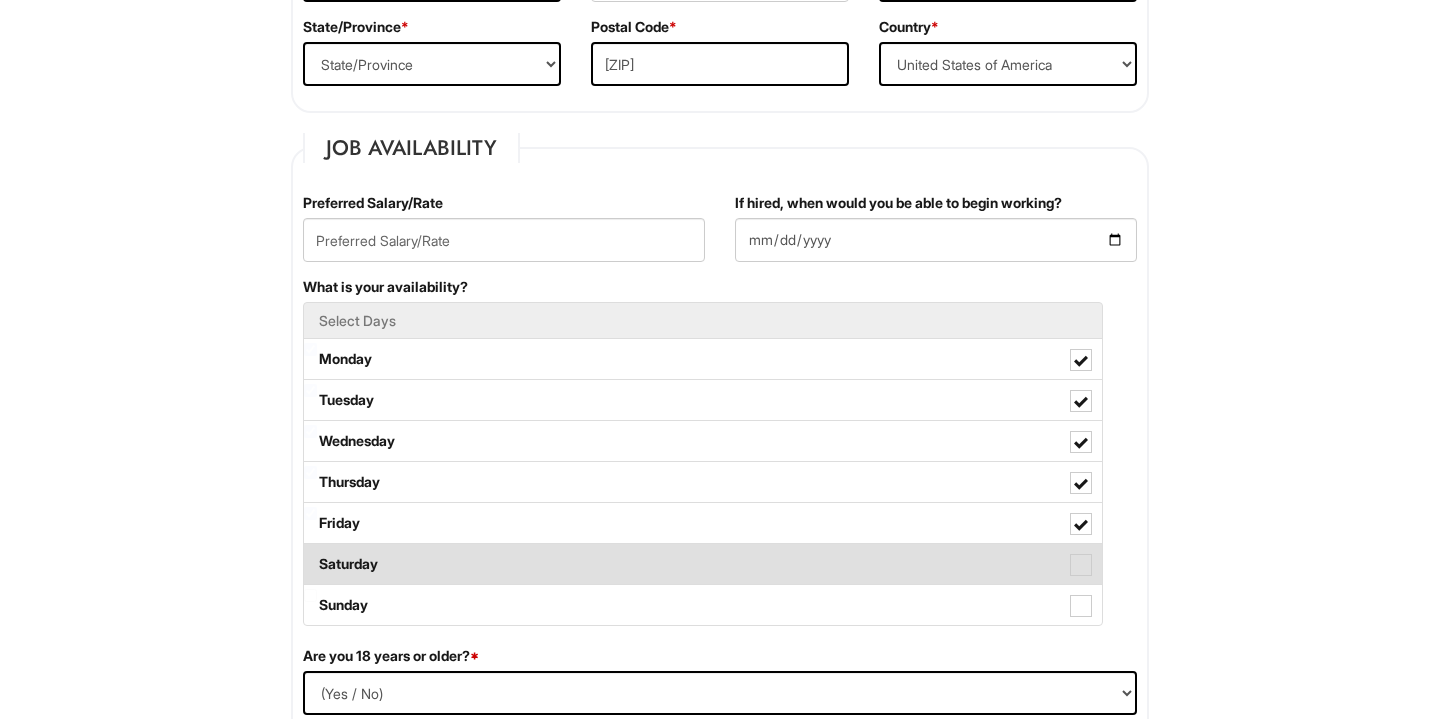 click at bounding box center [1081, 565] 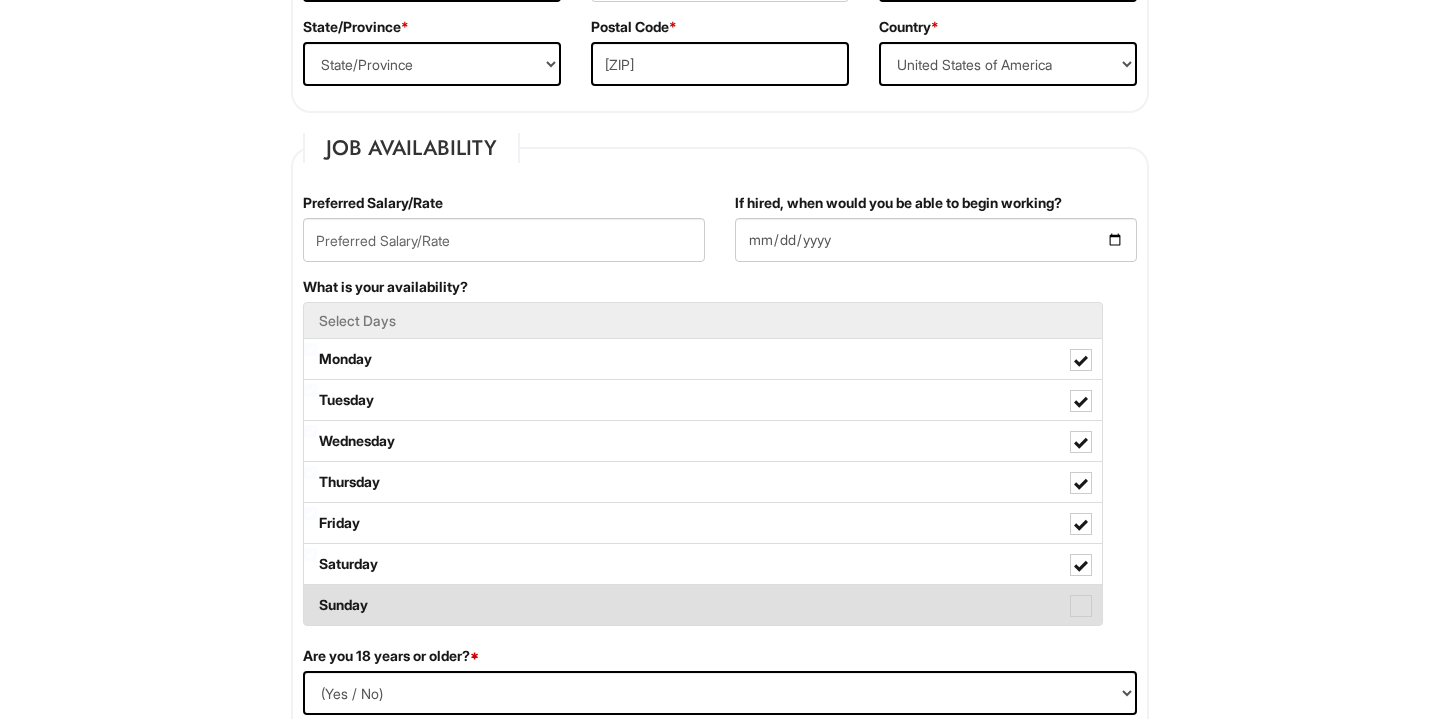 click at bounding box center (1081, 606) 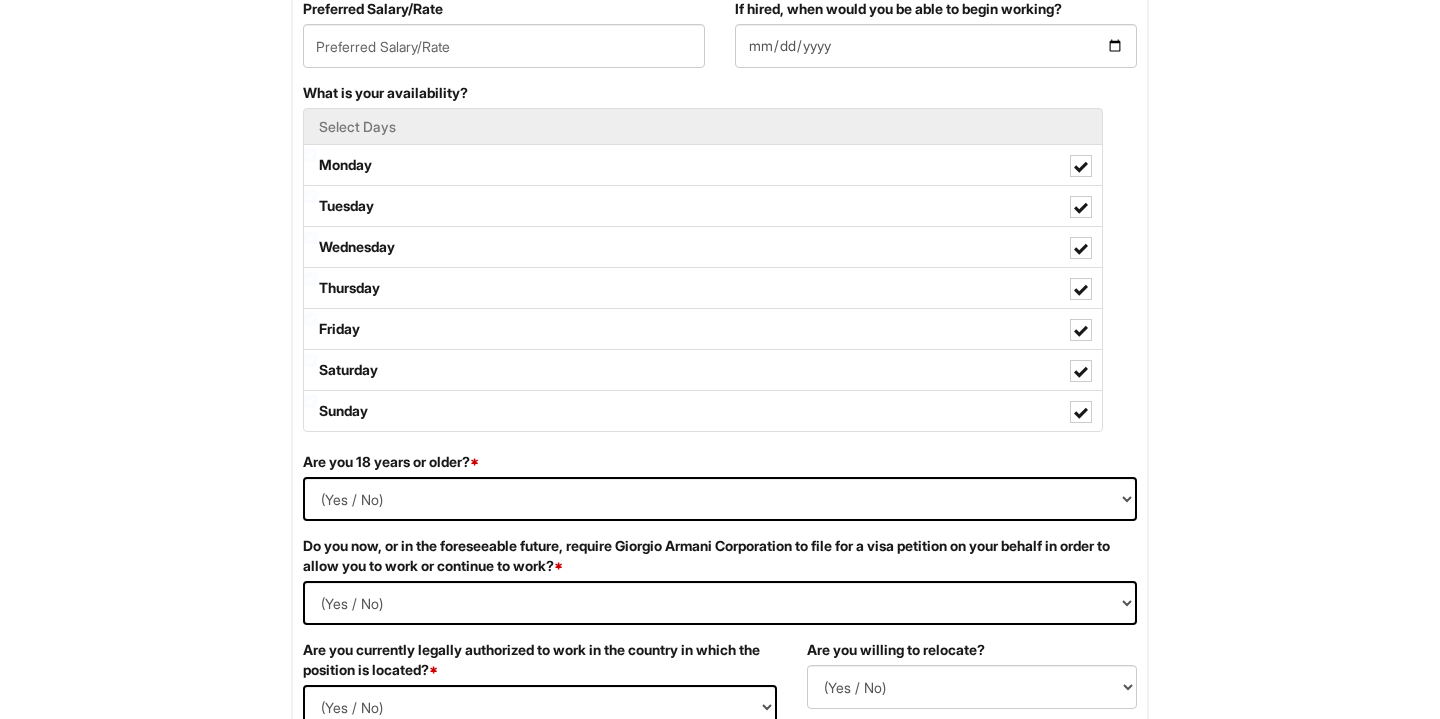 scroll, scrollTop: 913, scrollLeft: 0, axis: vertical 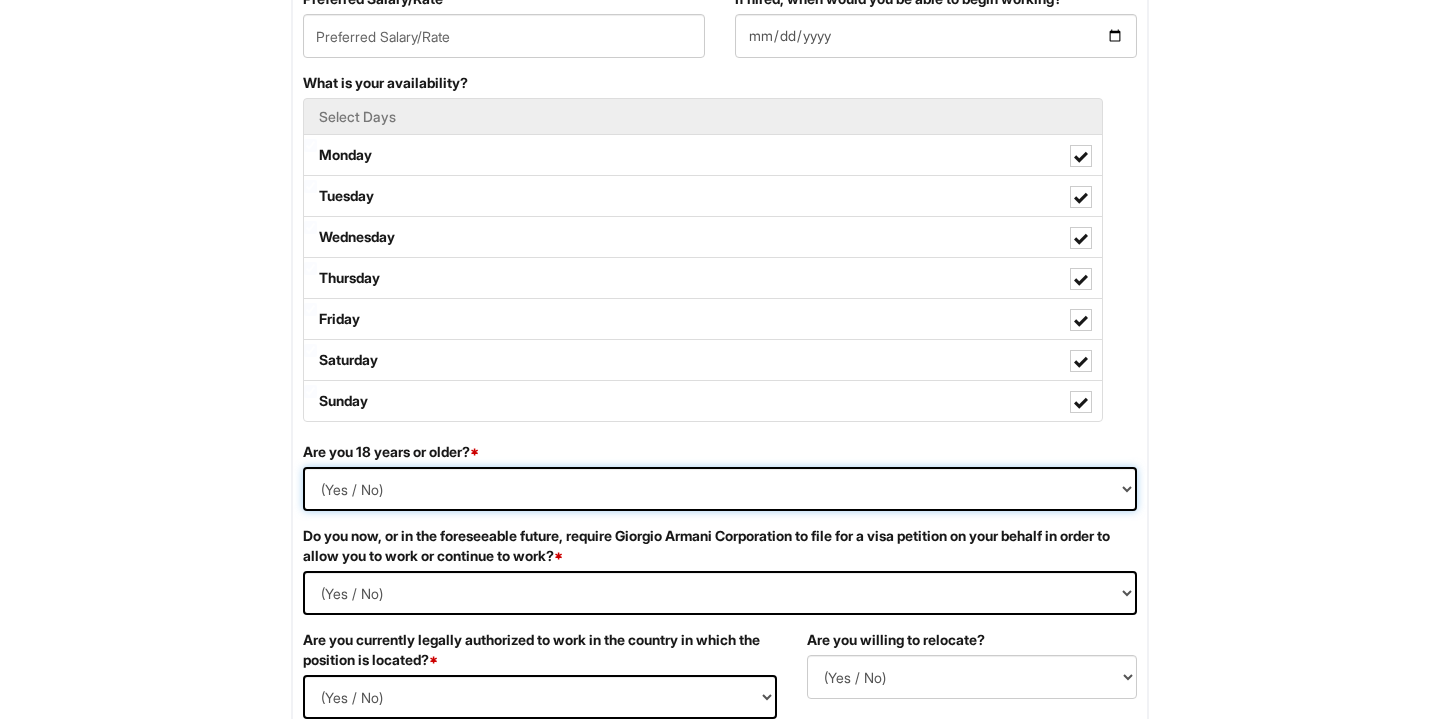 select on "Yes" 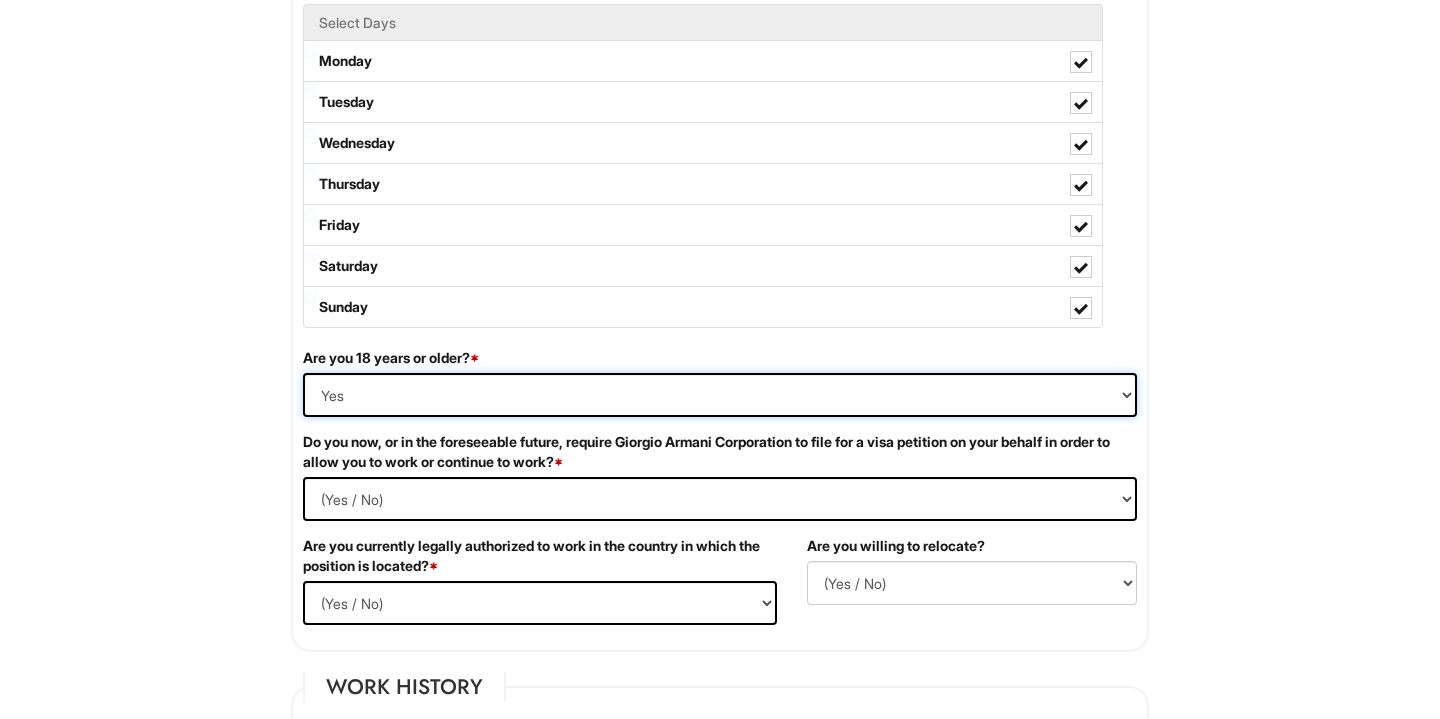 scroll, scrollTop: 1053, scrollLeft: 0, axis: vertical 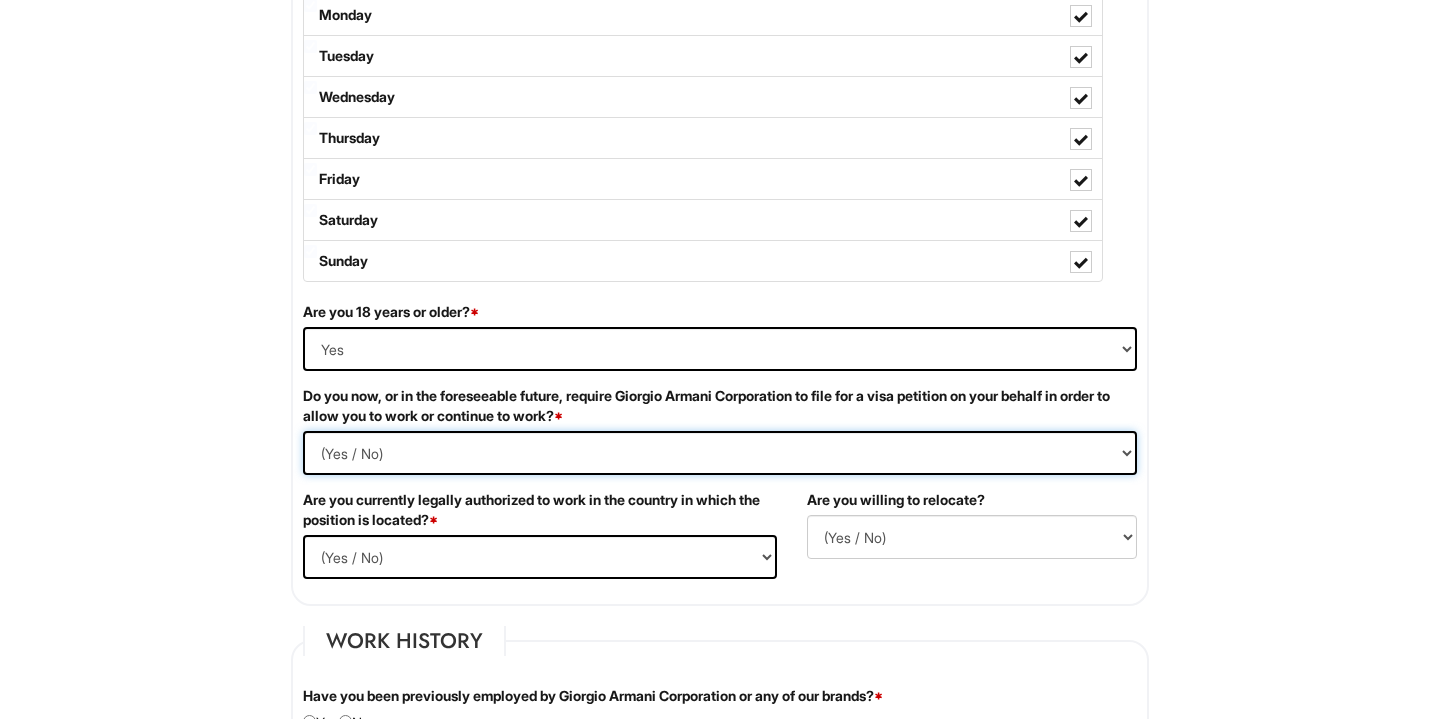 select on "No" 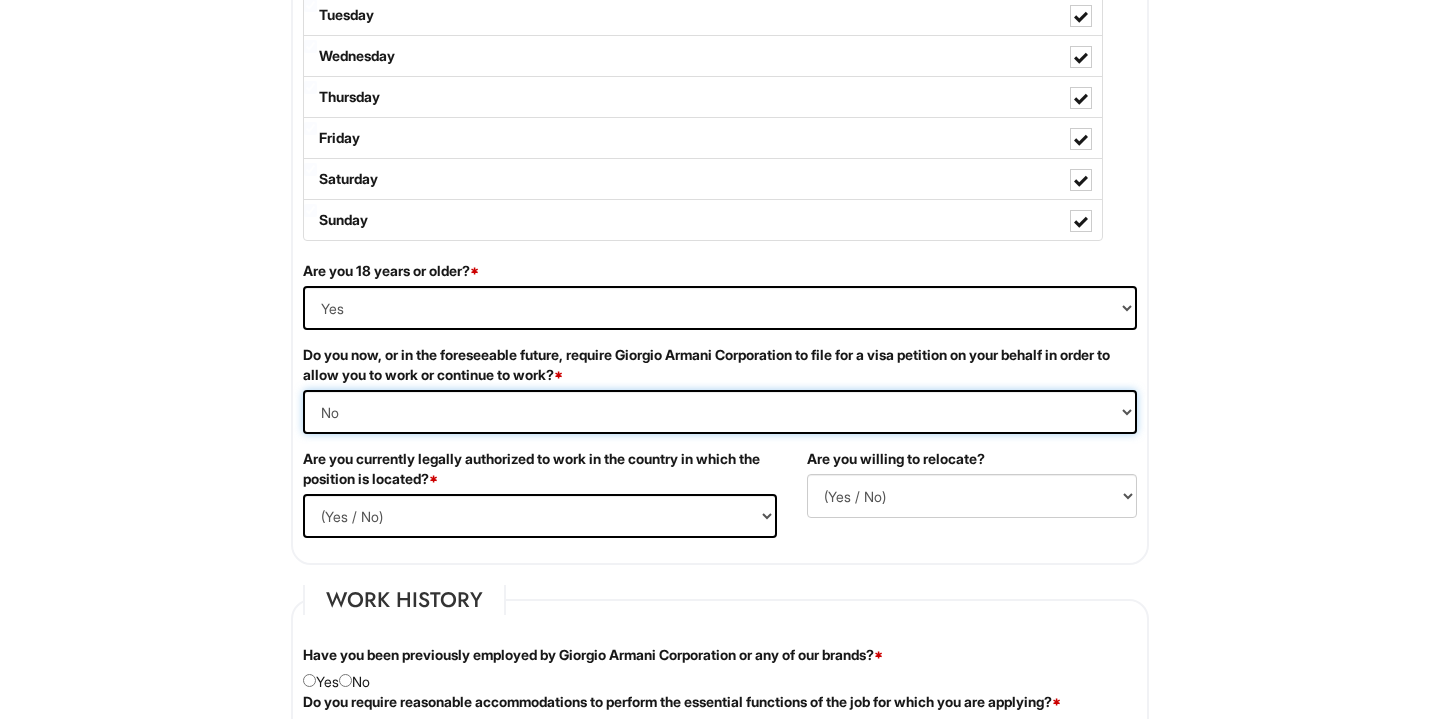 scroll, scrollTop: 1111, scrollLeft: 0, axis: vertical 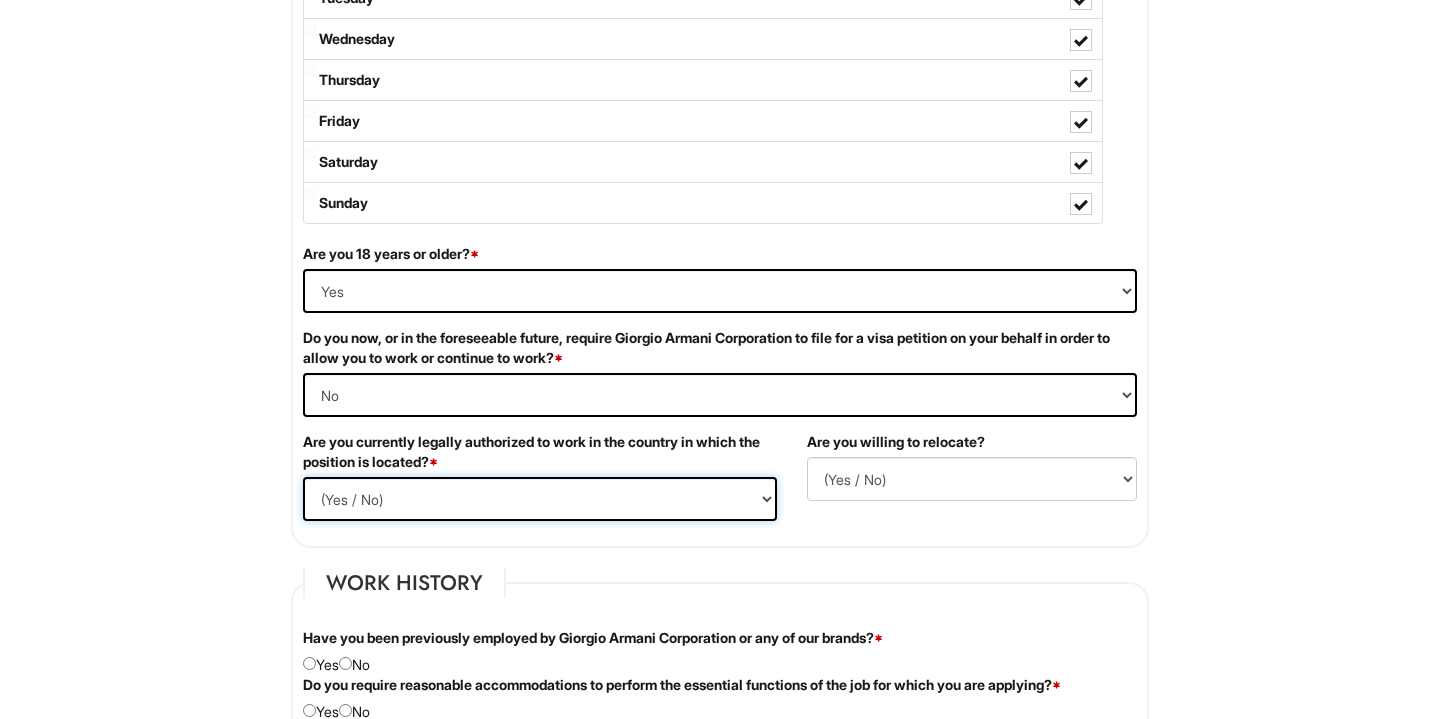 select on "Yes" 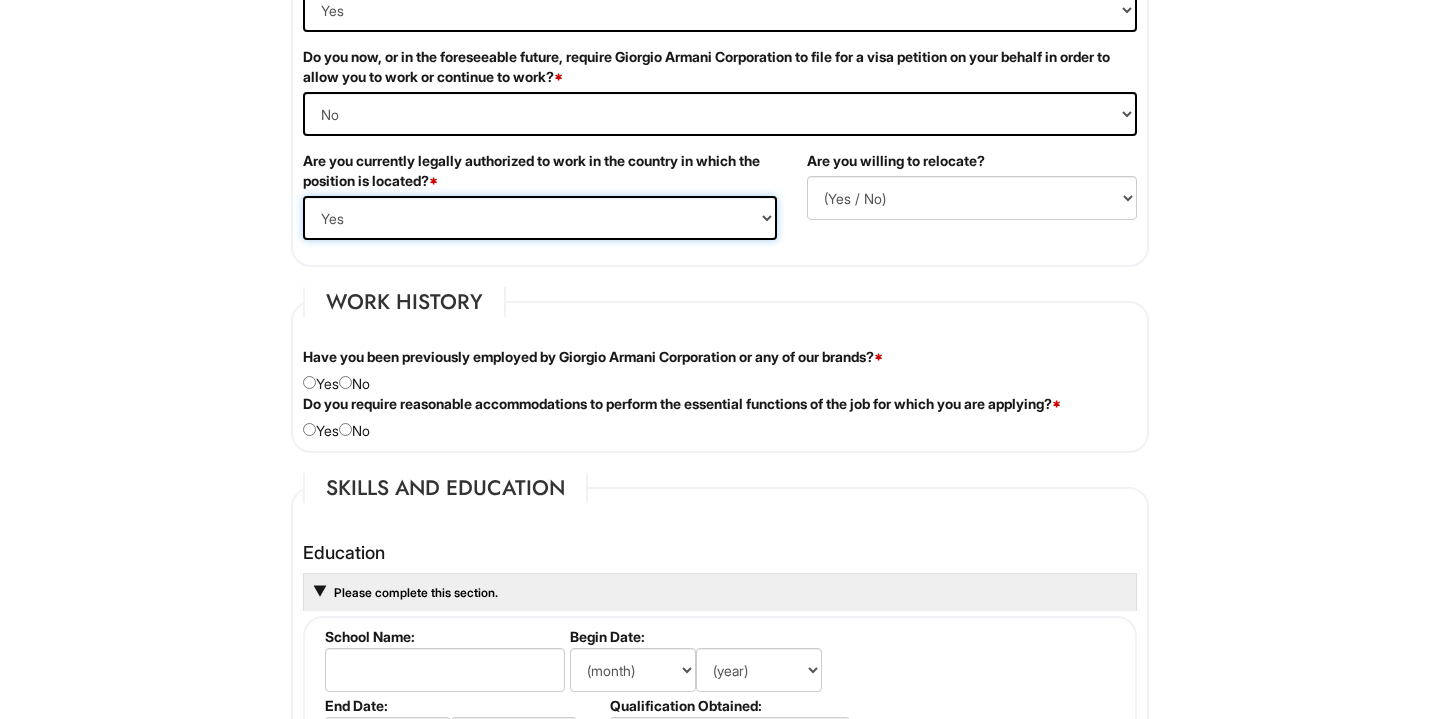 scroll, scrollTop: 1404, scrollLeft: 0, axis: vertical 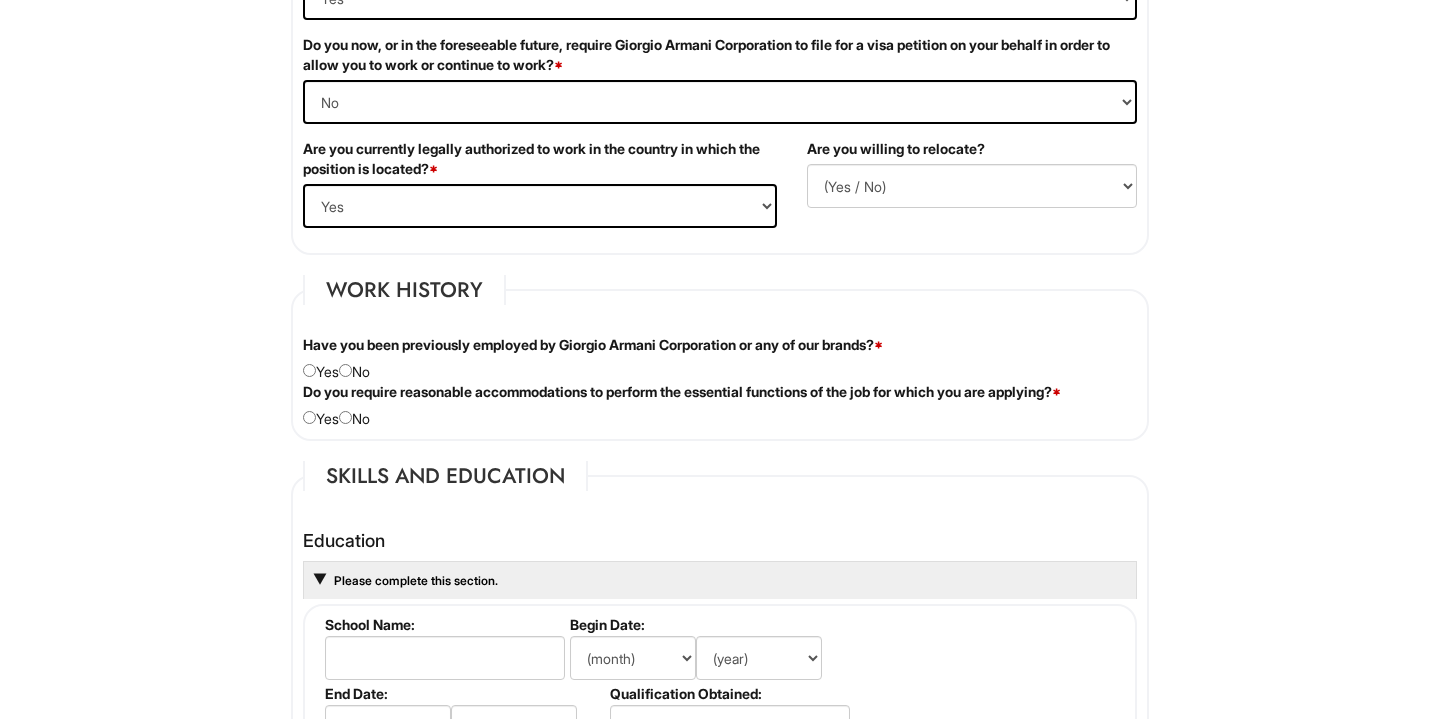 click at bounding box center (345, 370) 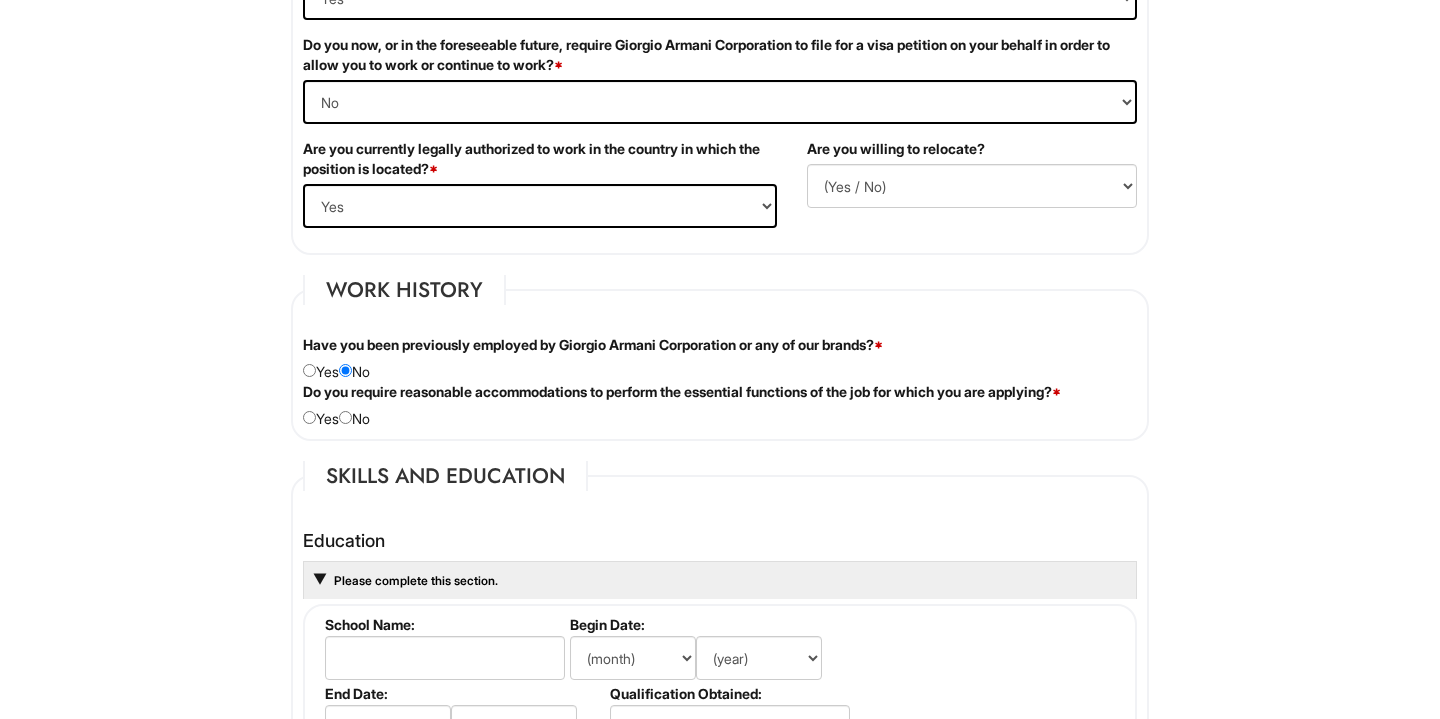 click at bounding box center (345, 417) 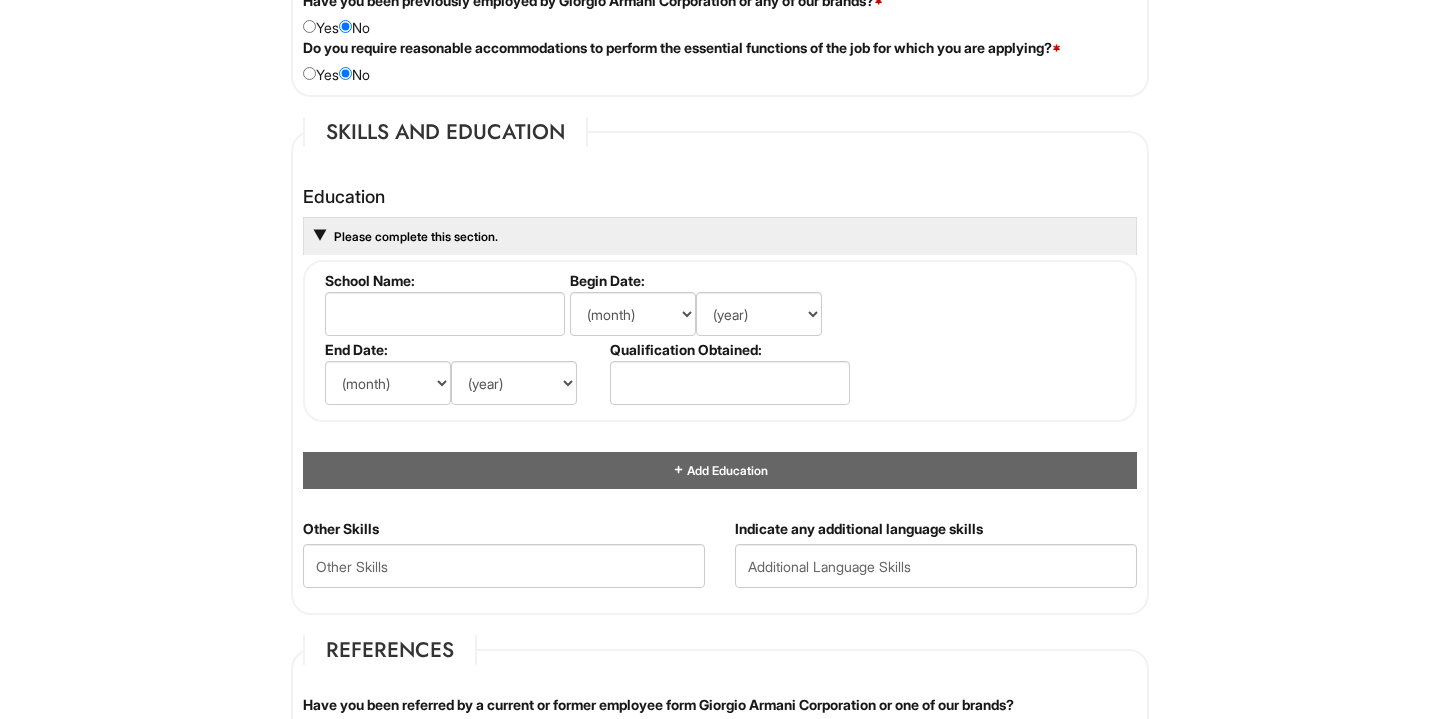 scroll, scrollTop: 1766, scrollLeft: 0, axis: vertical 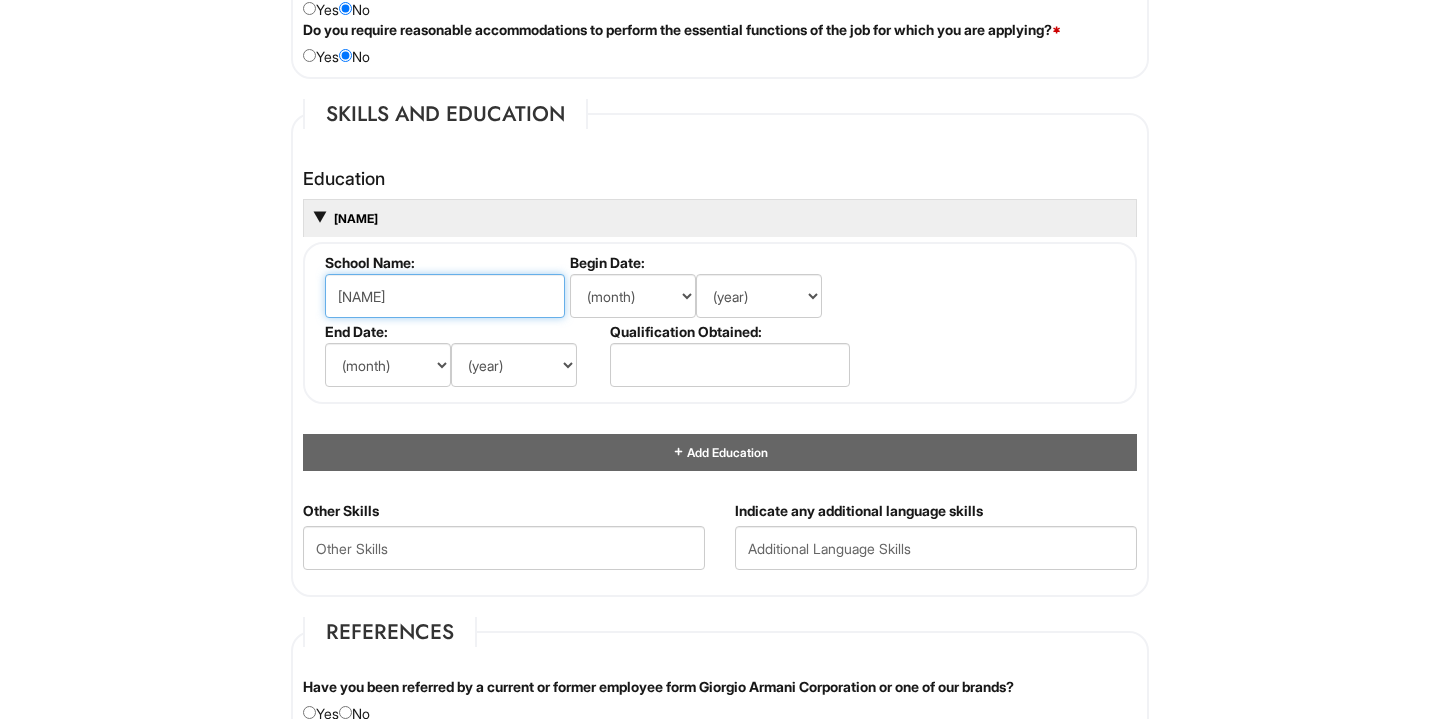 type on "[NAME]" 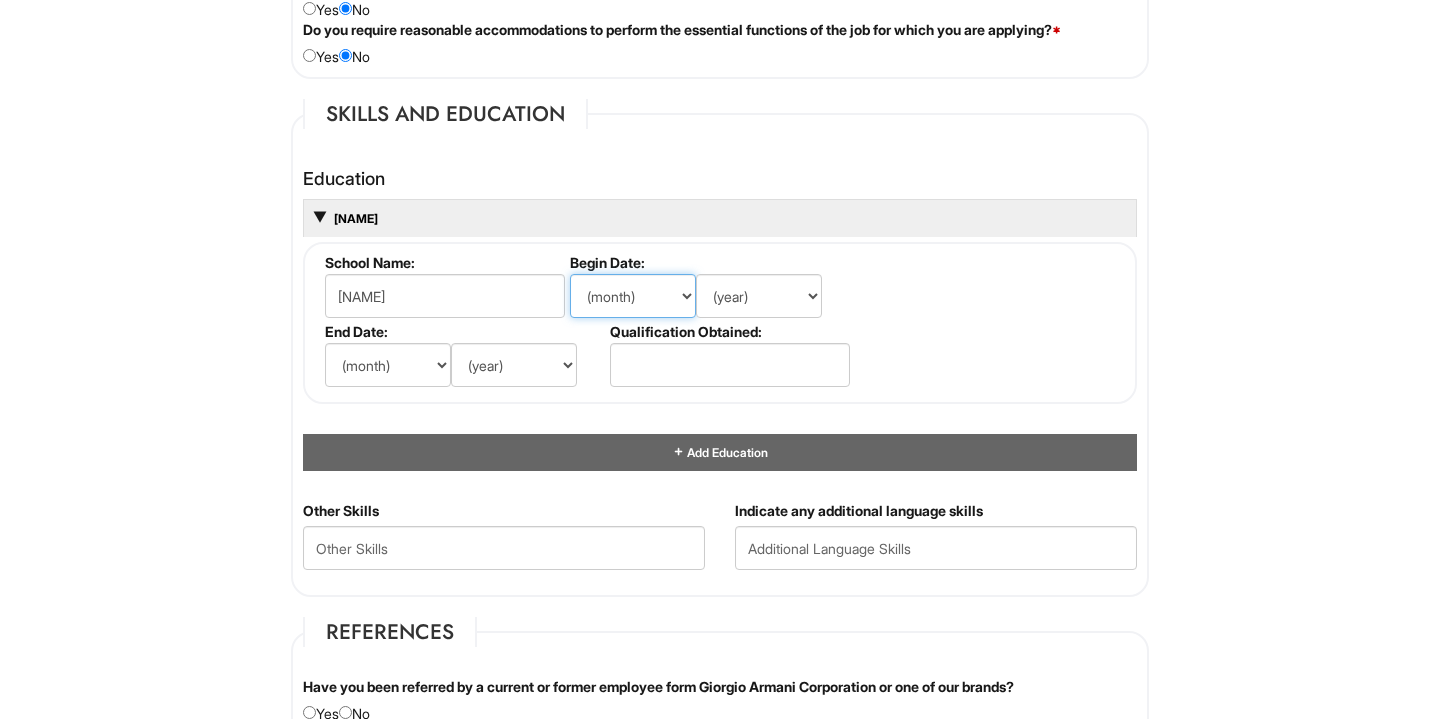 select on "6" 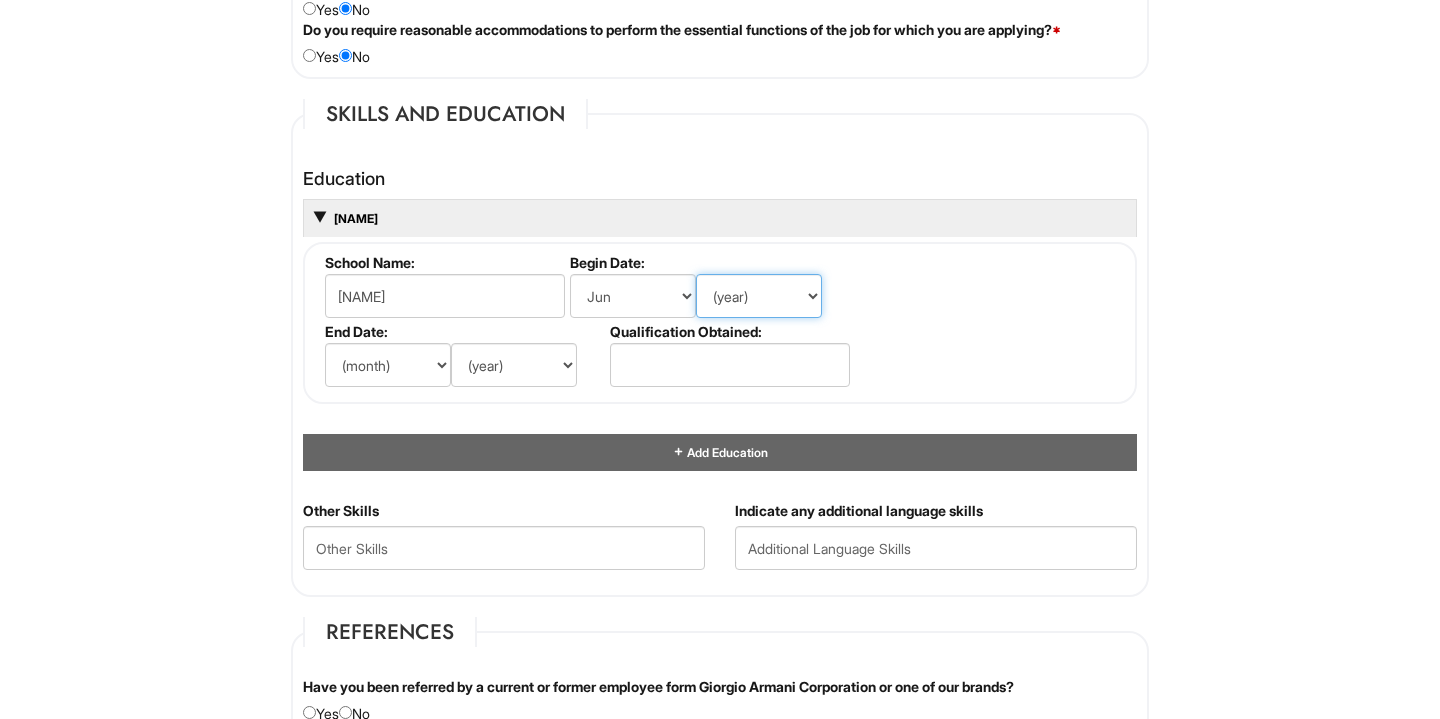 select on "2018" 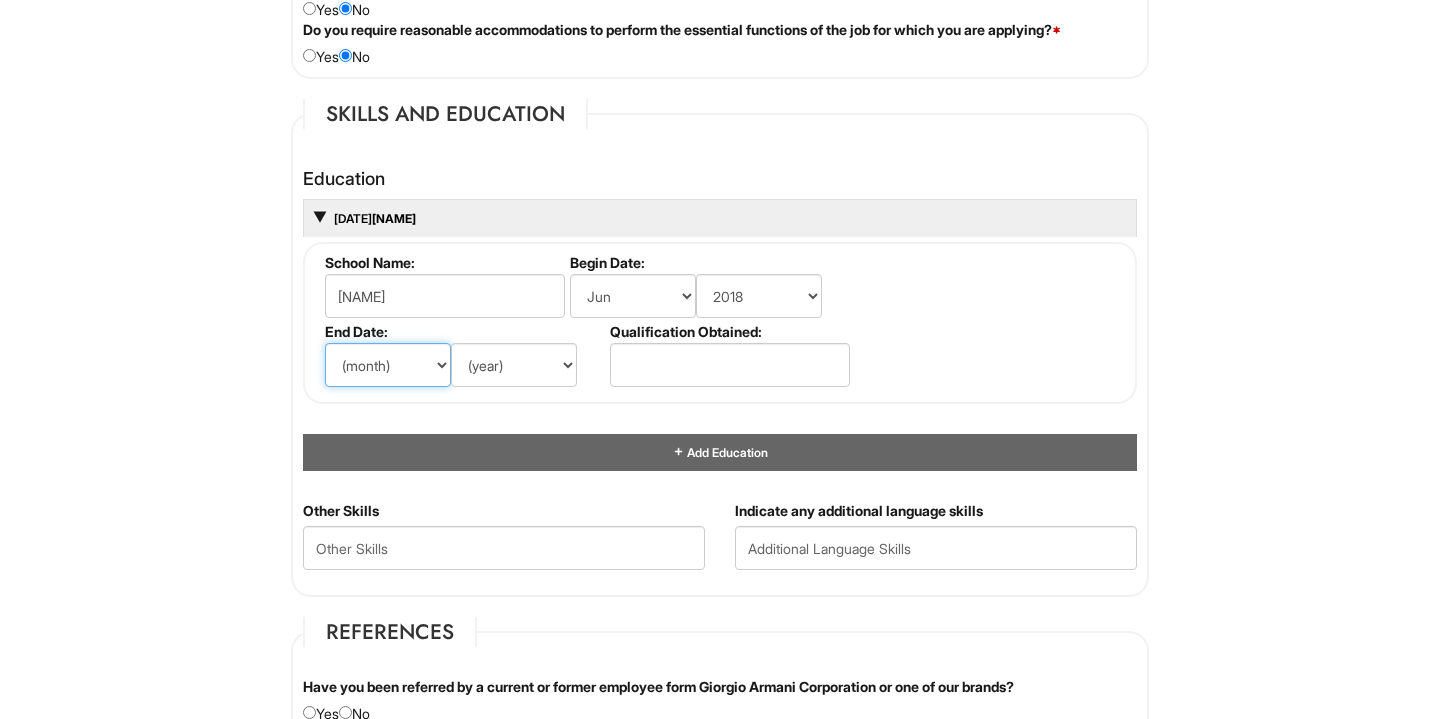 select on "8" 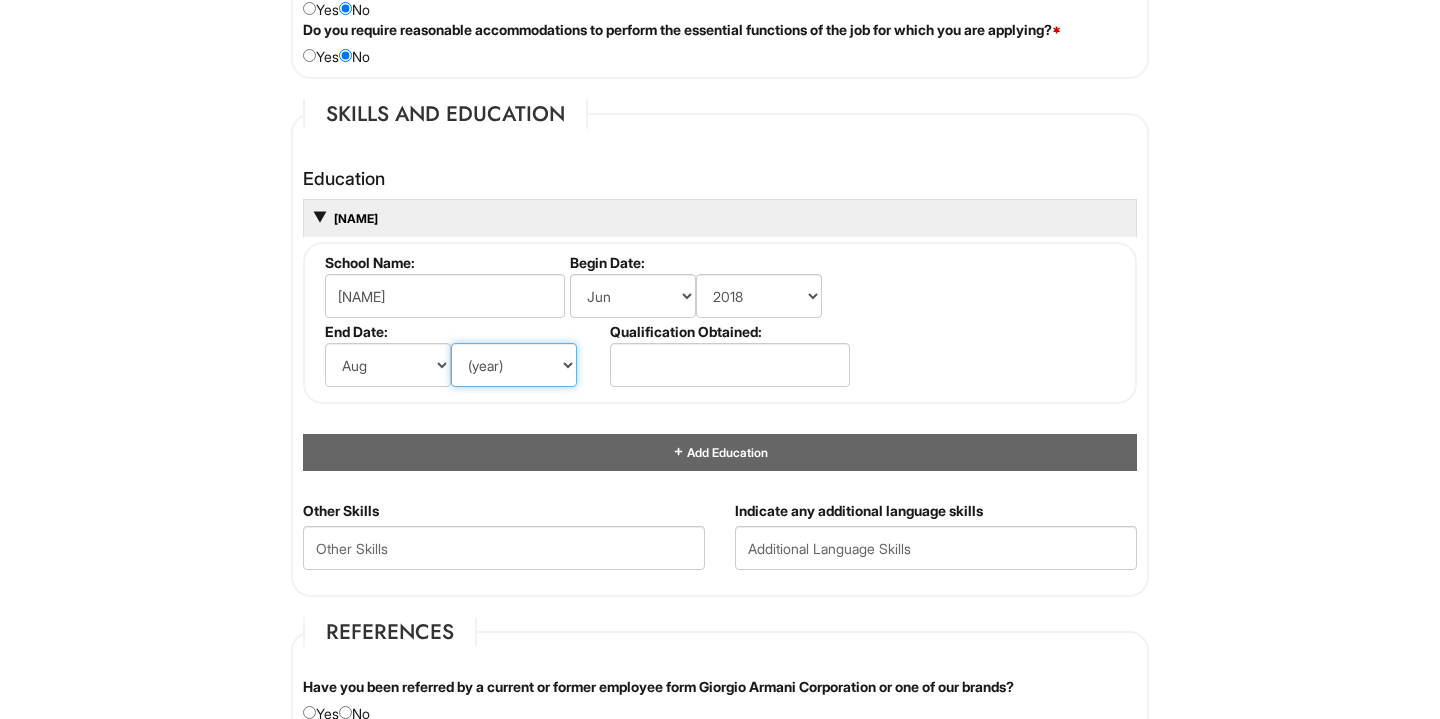 select on "2025" 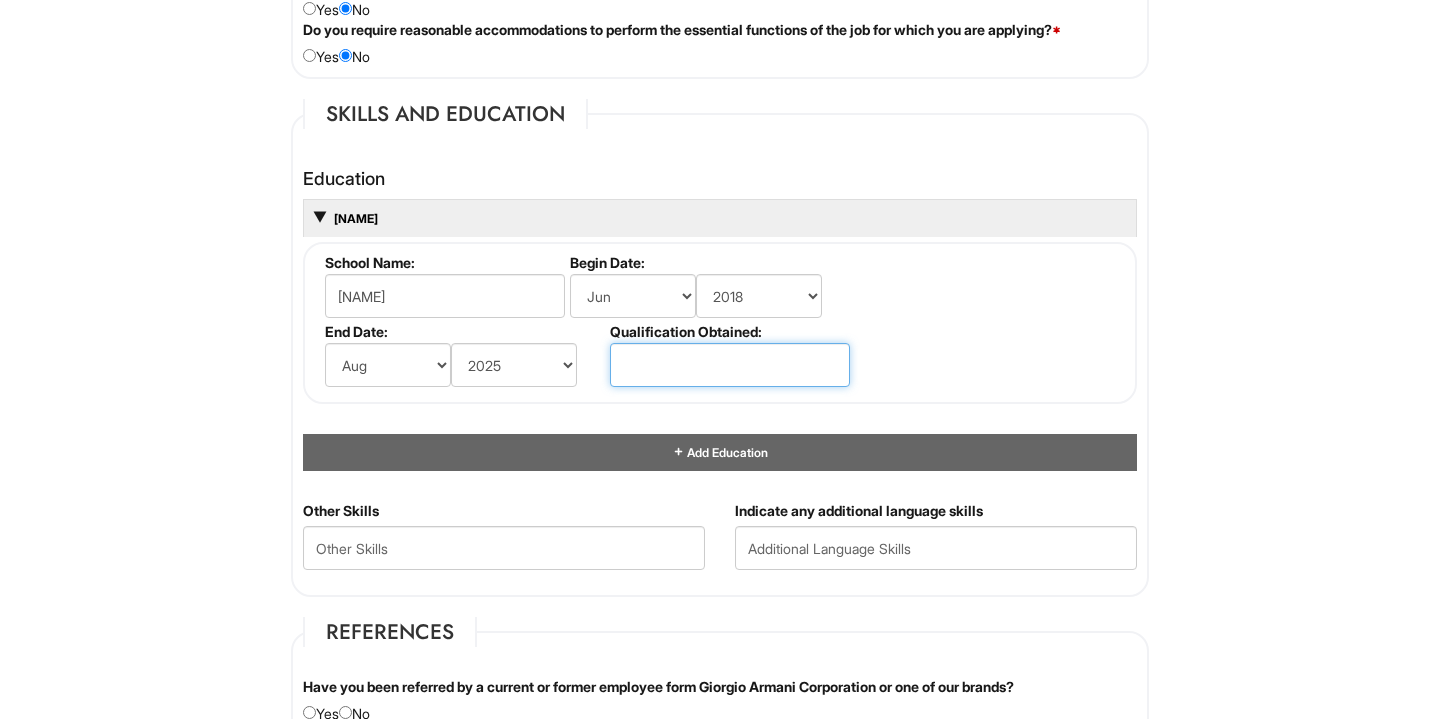 click at bounding box center [730, 365] 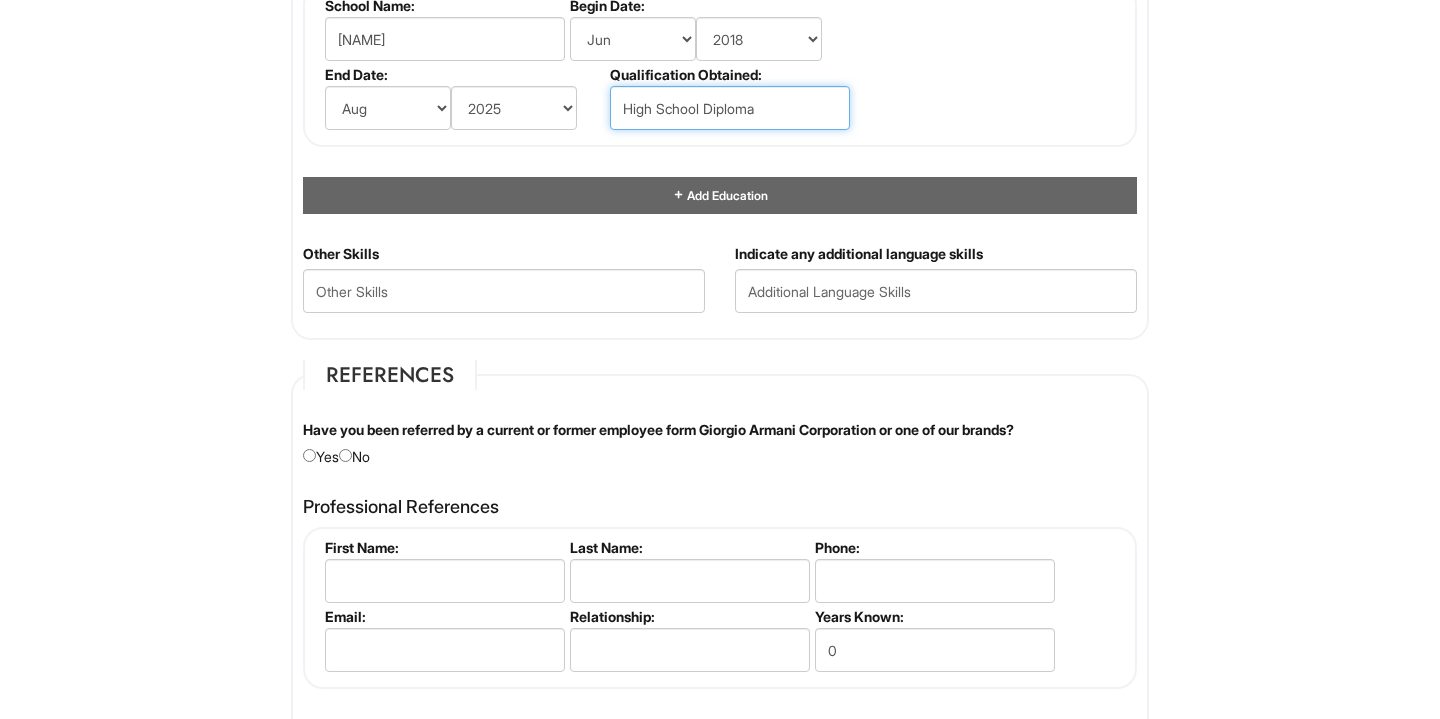 scroll, scrollTop: 2042, scrollLeft: 0, axis: vertical 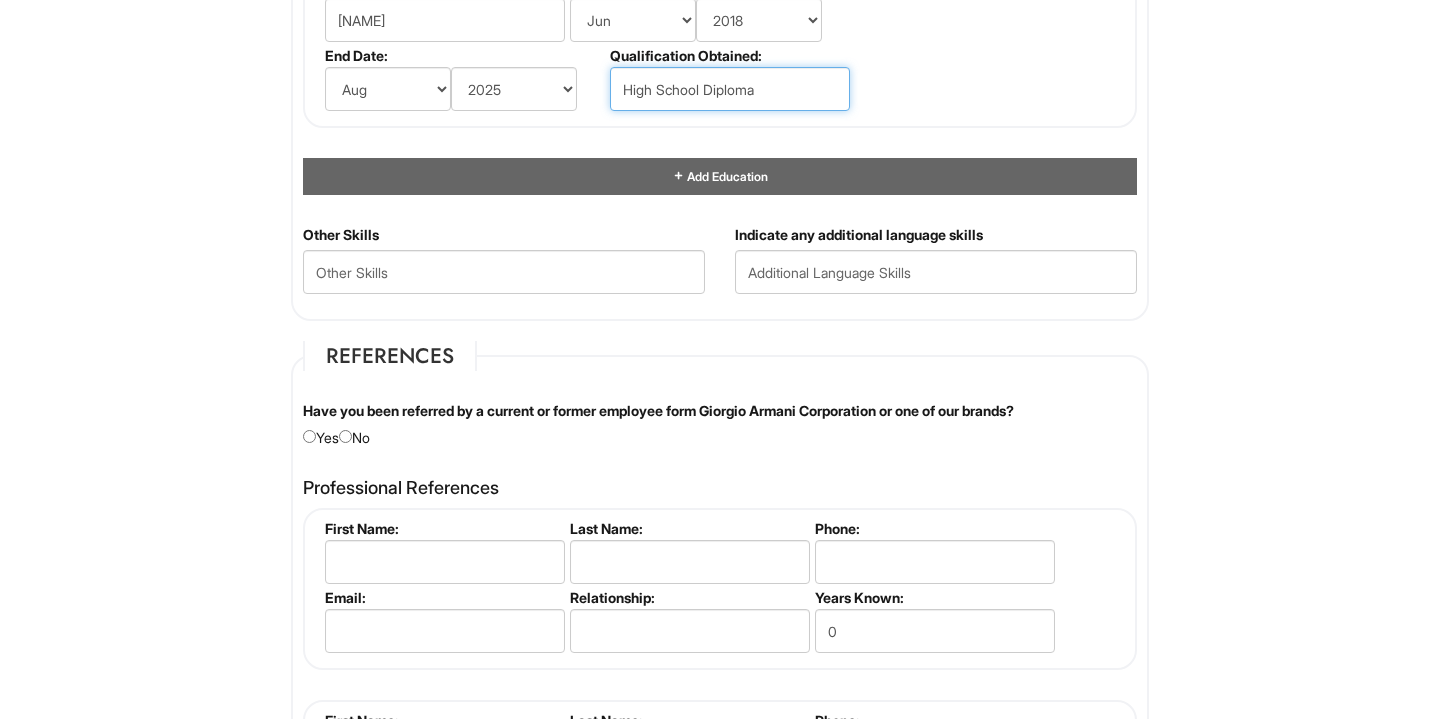 type on "High School Diploma" 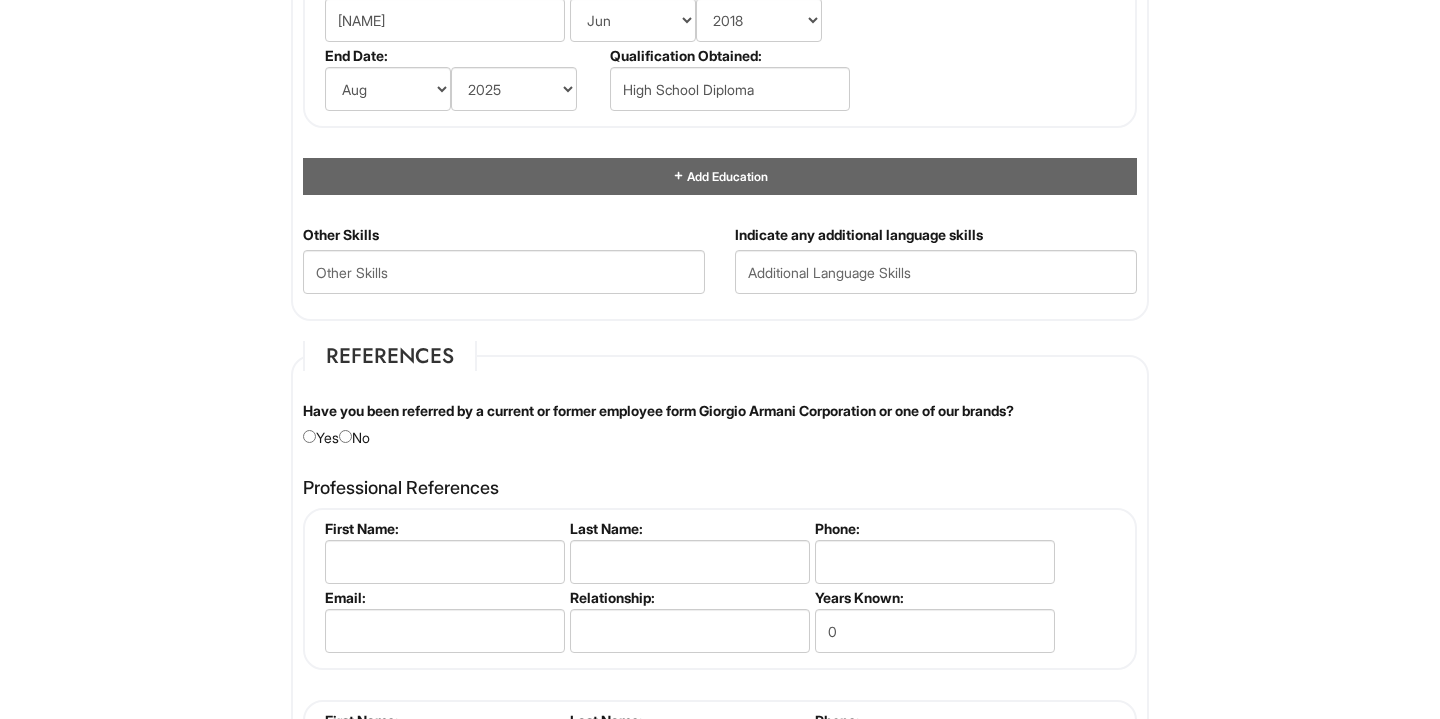 click at bounding box center [345, 436] 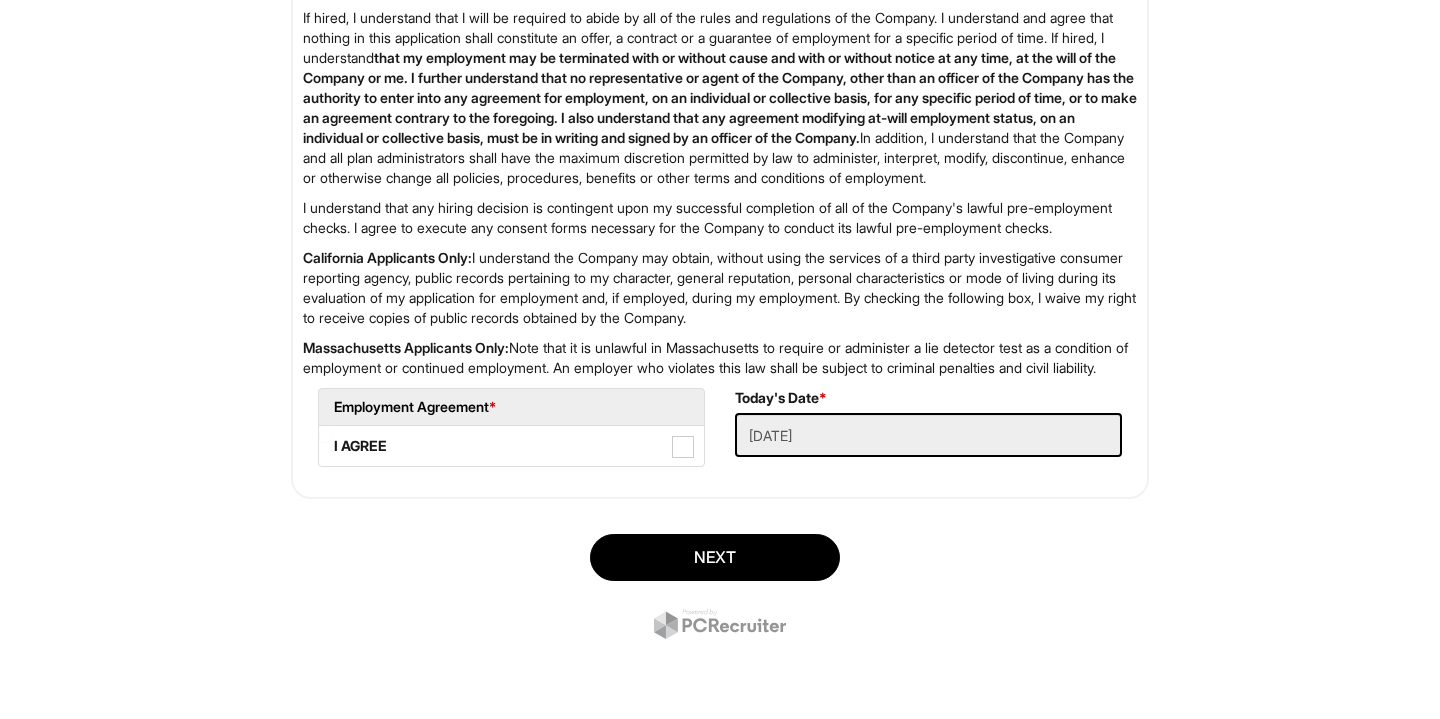 scroll, scrollTop: 3259, scrollLeft: 0, axis: vertical 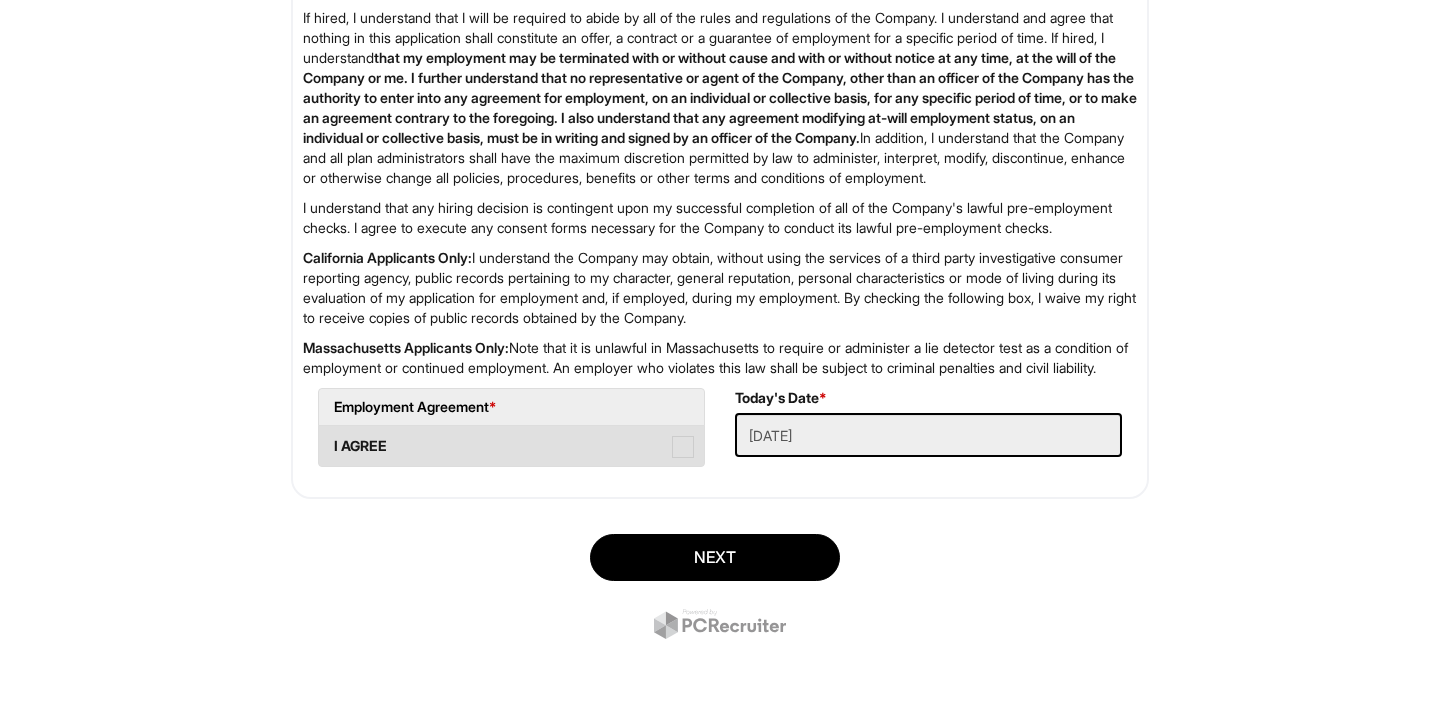 click at bounding box center (683, 447) 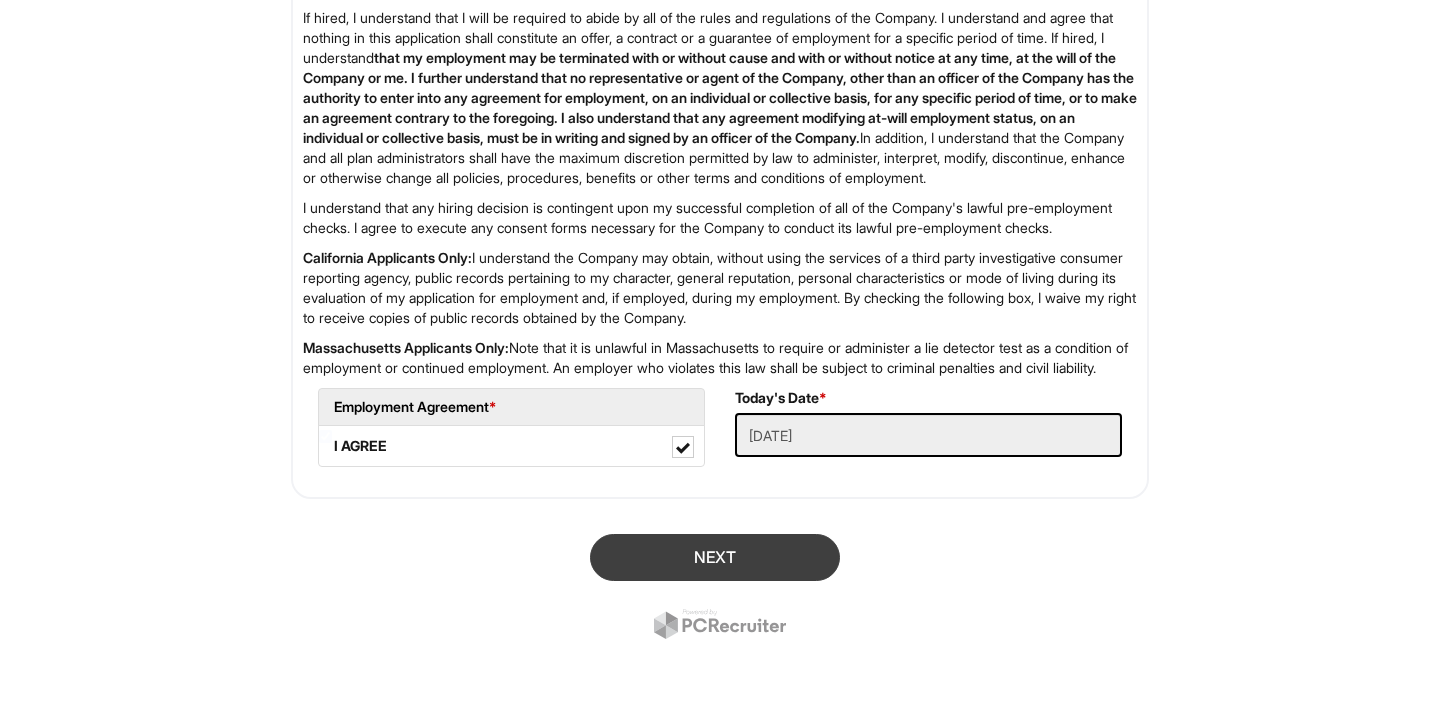 click on "Next" at bounding box center (715, 557) 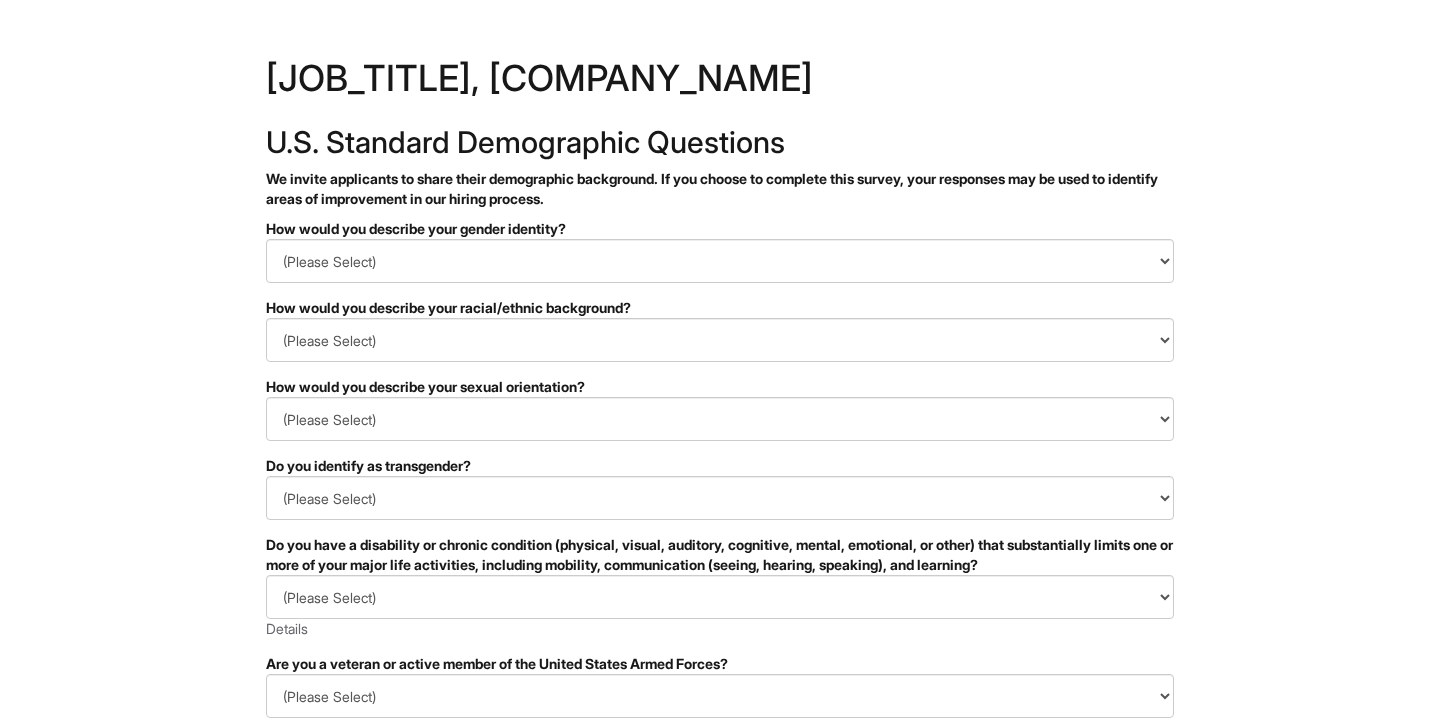 scroll, scrollTop: 0, scrollLeft: 0, axis: both 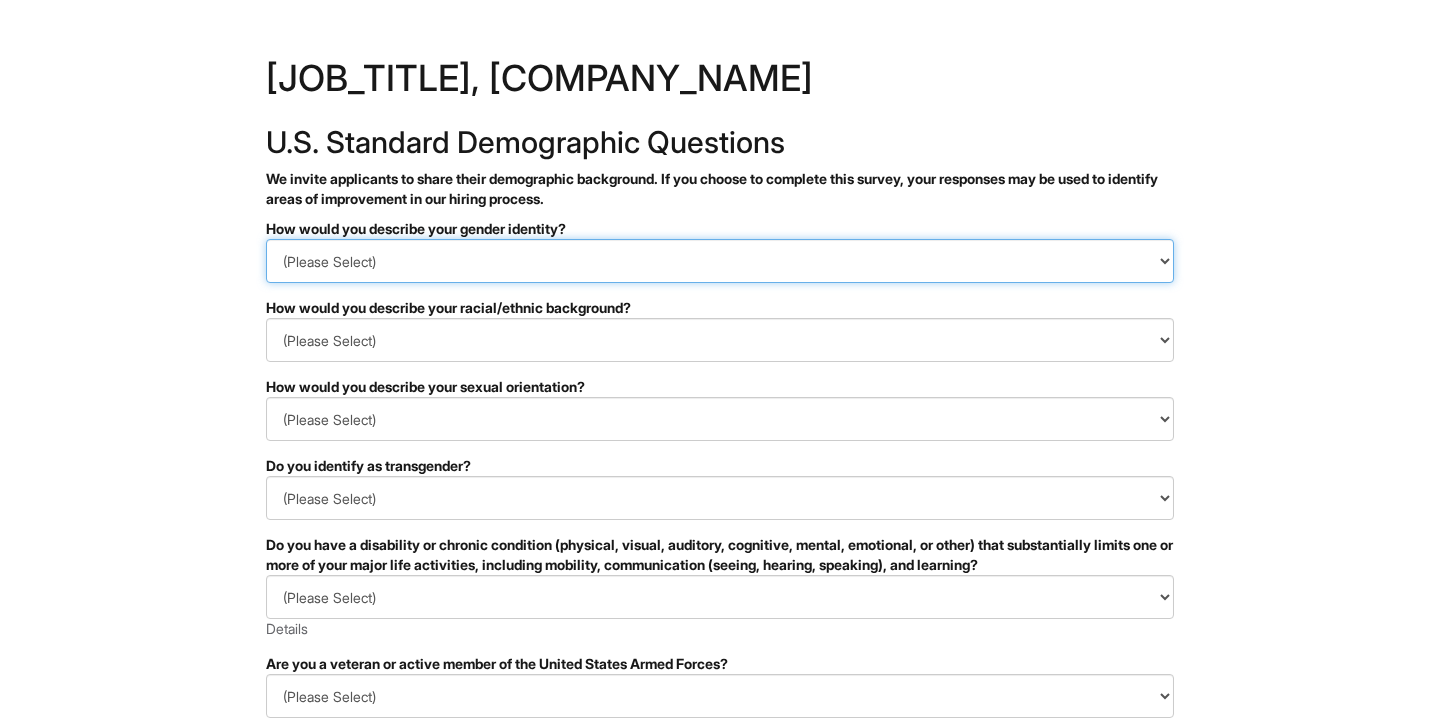 select on "Man" 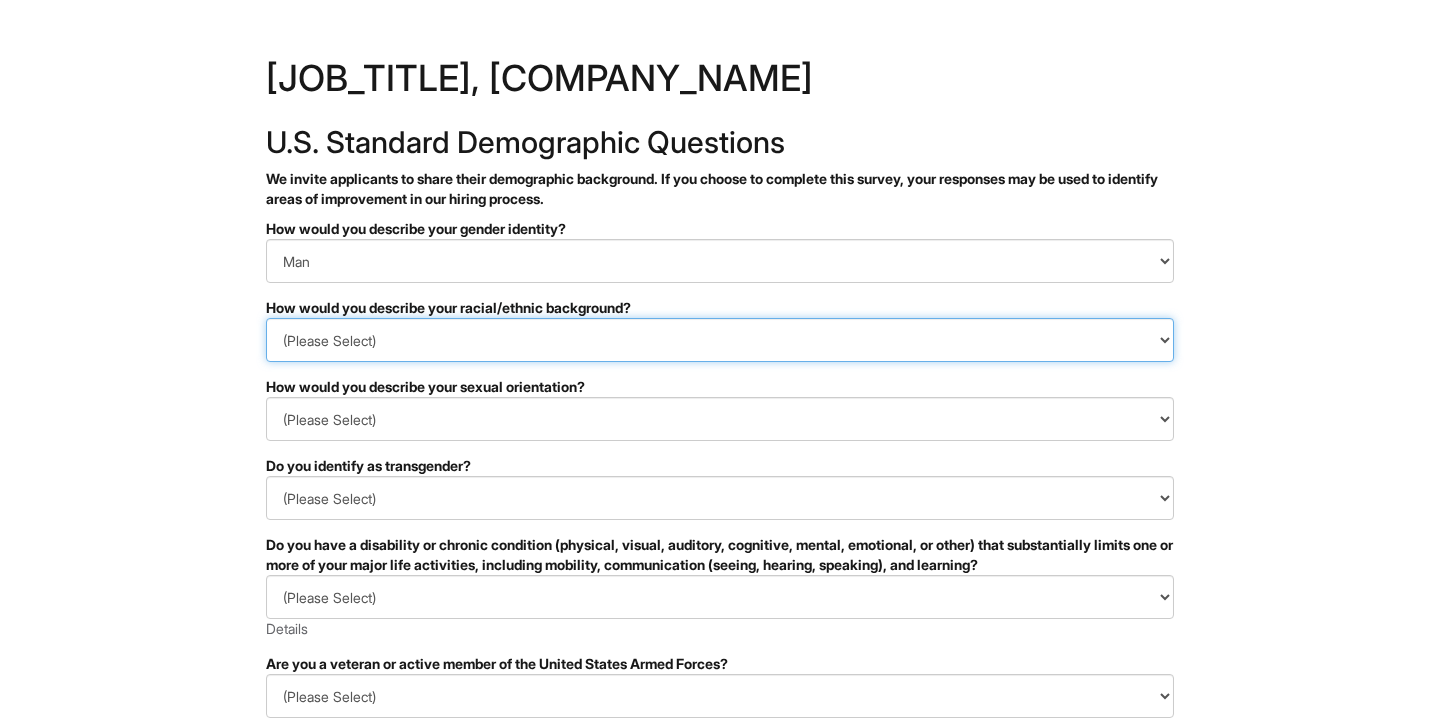 select on "Hispanic, Latinx or of Spanish Origin" 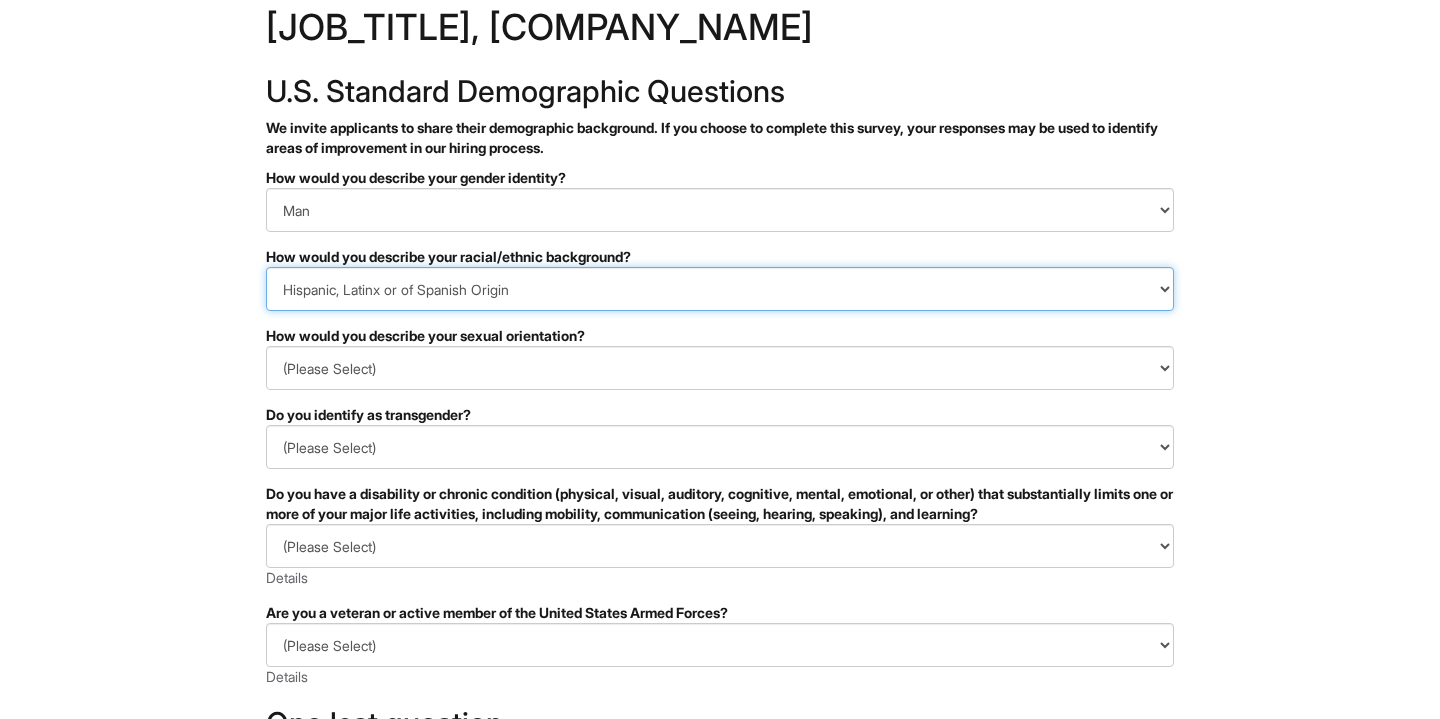scroll, scrollTop: 63, scrollLeft: 0, axis: vertical 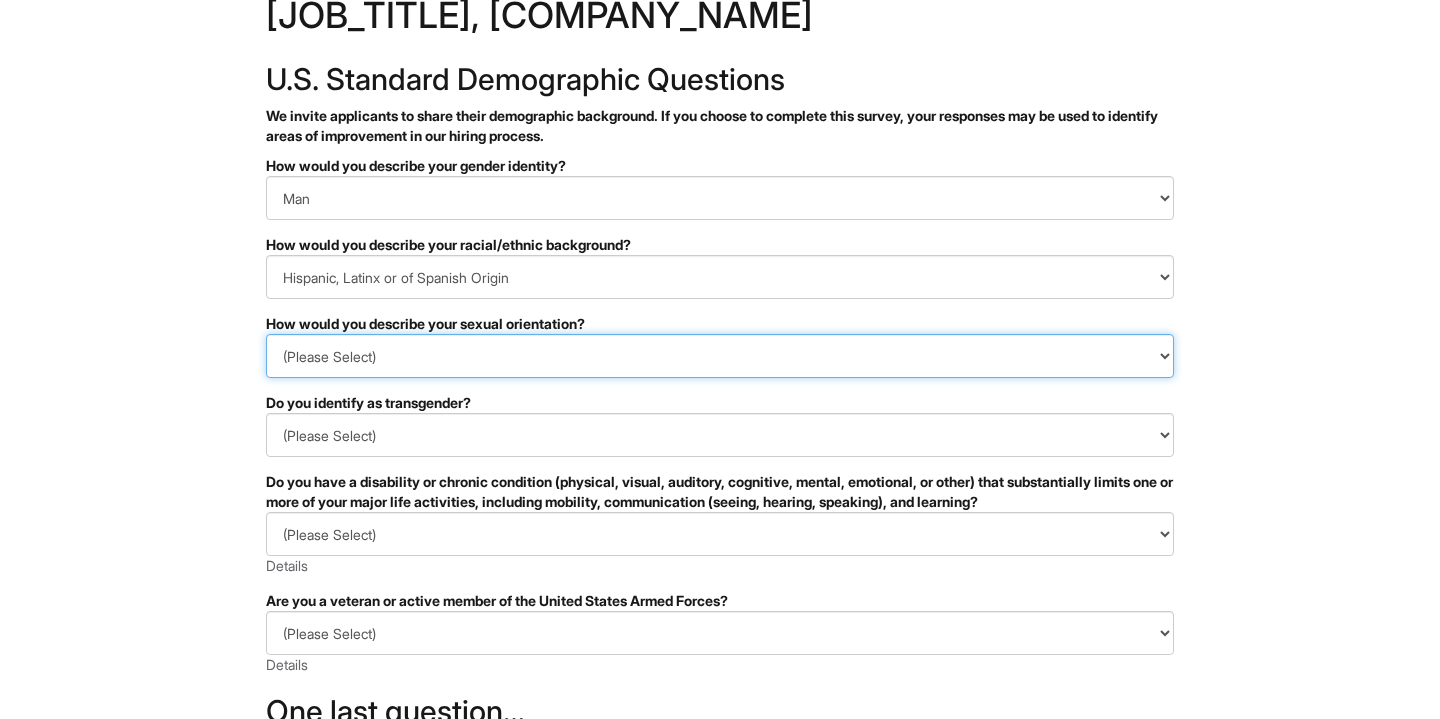 select on "I don't wish to answer" 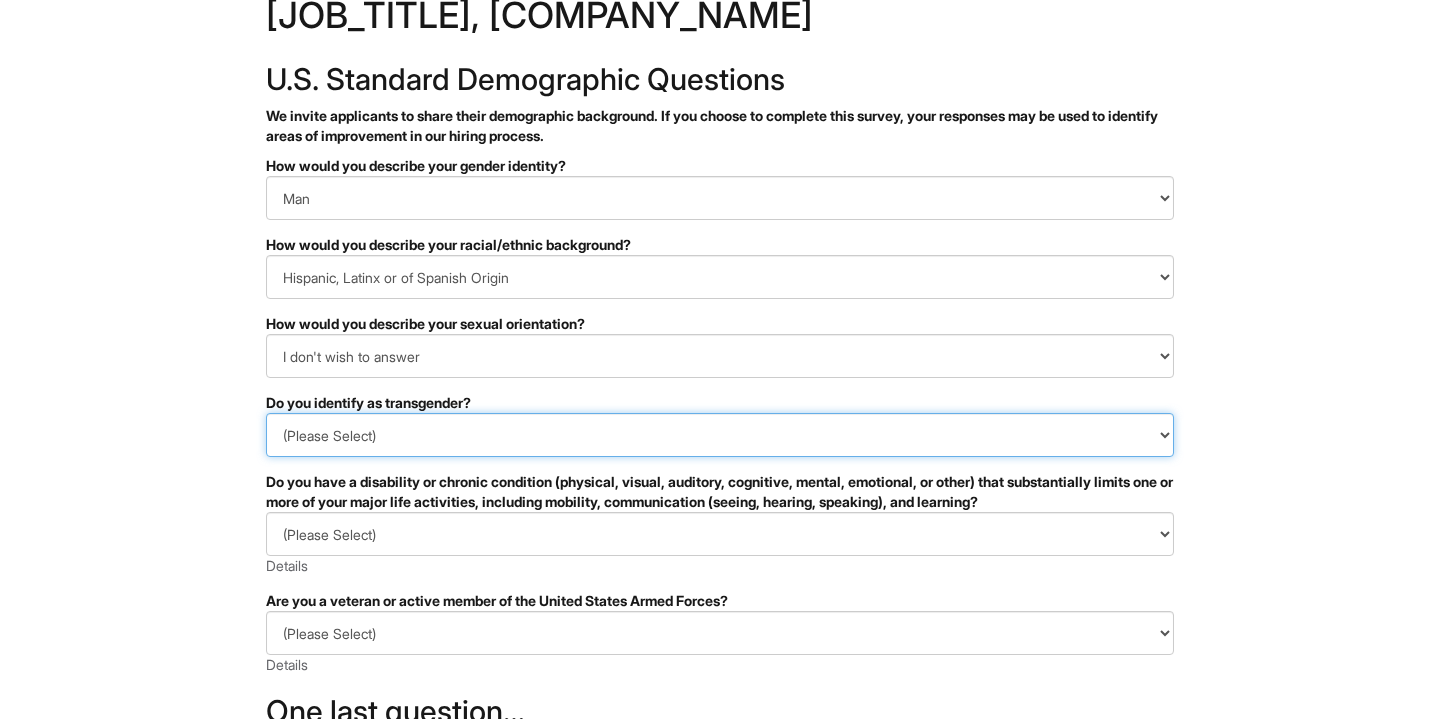 select on "No" 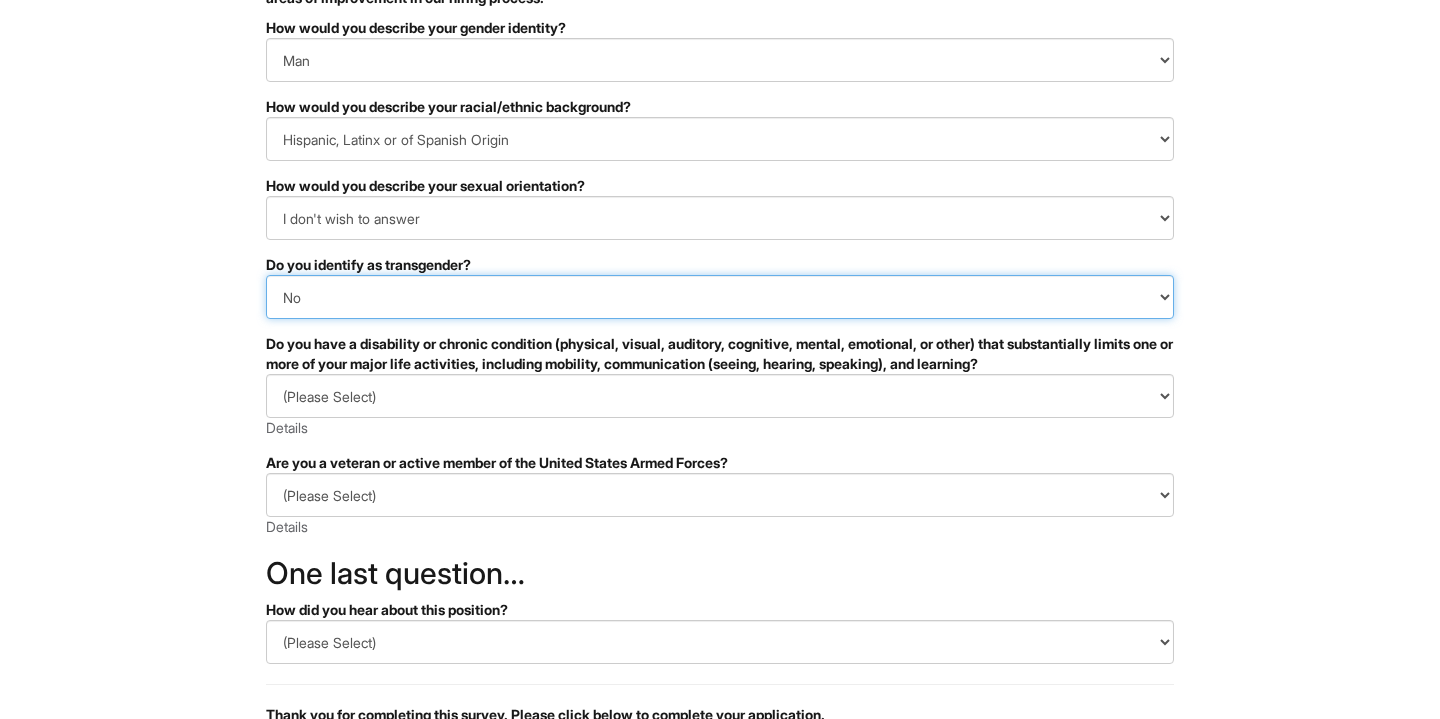 scroll, scrollTop: 209, scrollLeft: 0, axis: vertical 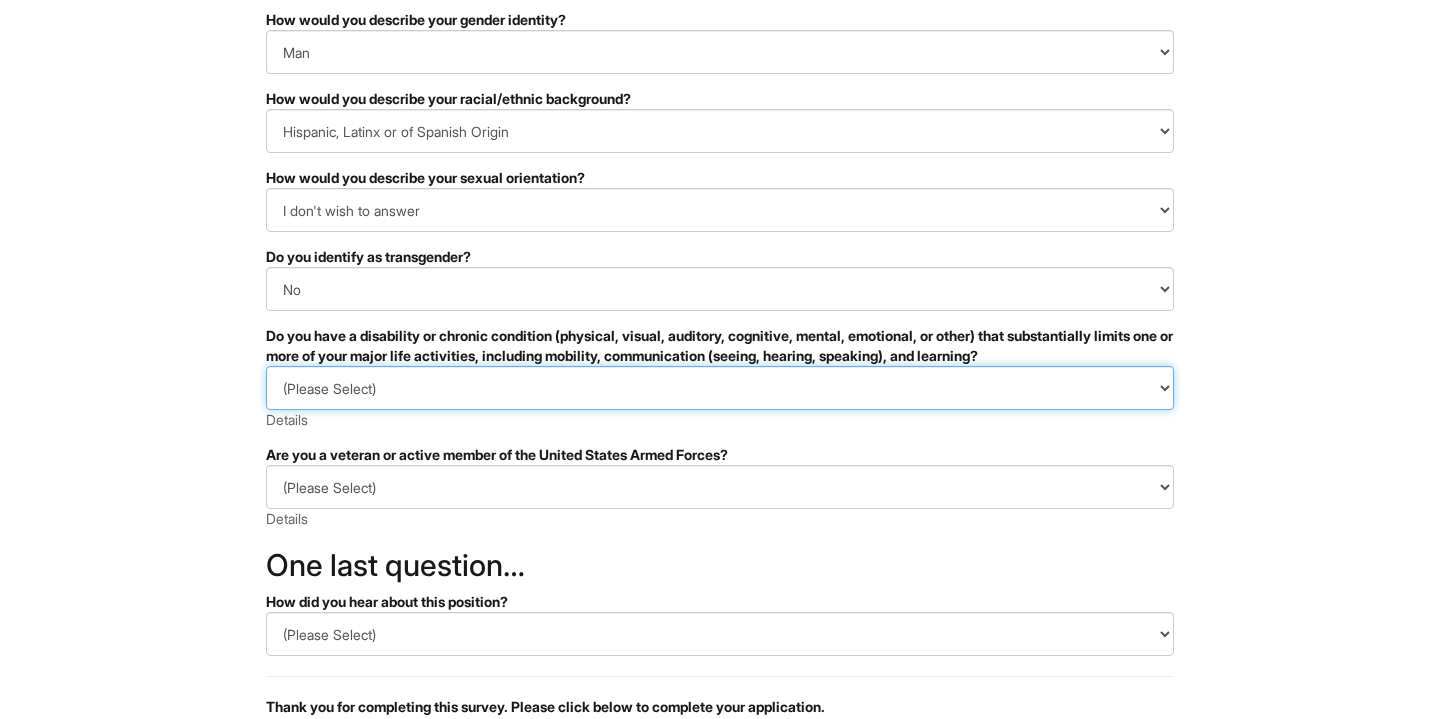 select on "NO, I DON'T HAVE A DISABILITY" 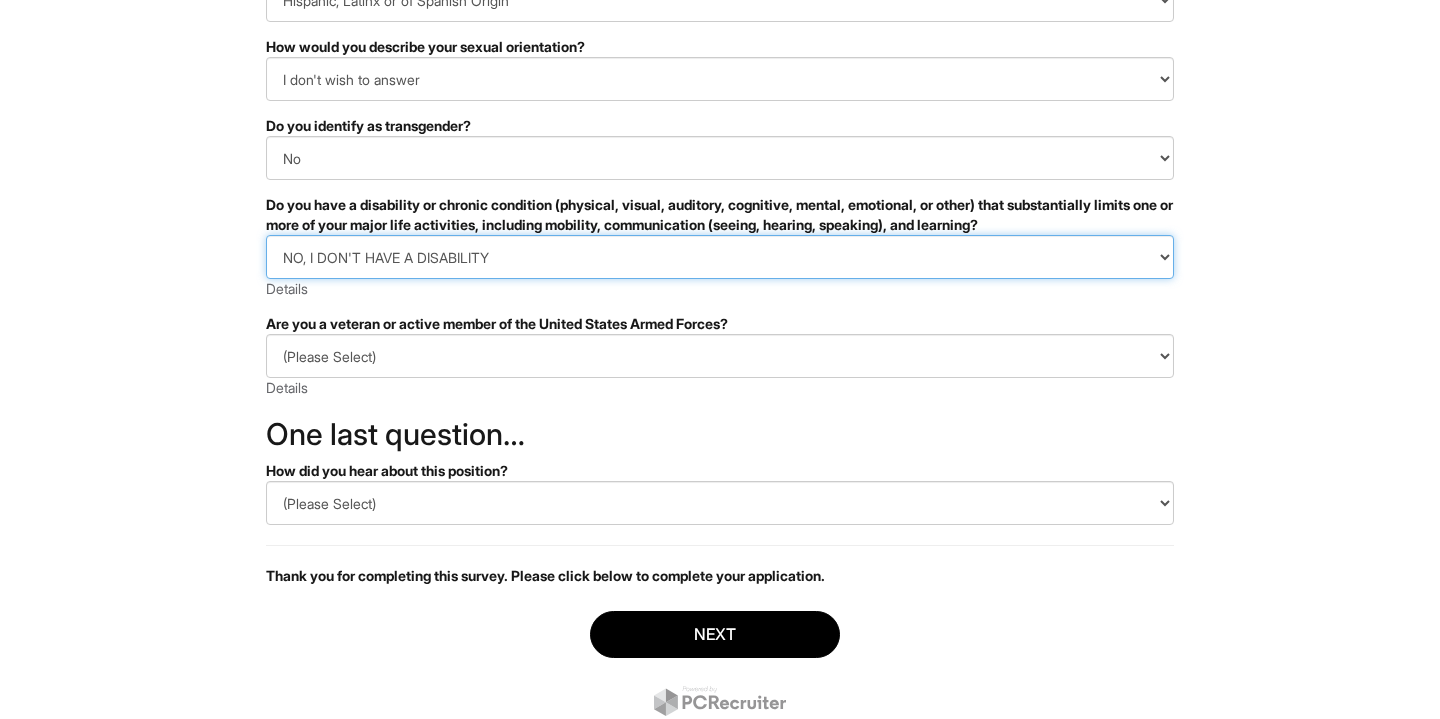 scroll, scrollTop: 351, scrollLeft: 0, axis: vertical 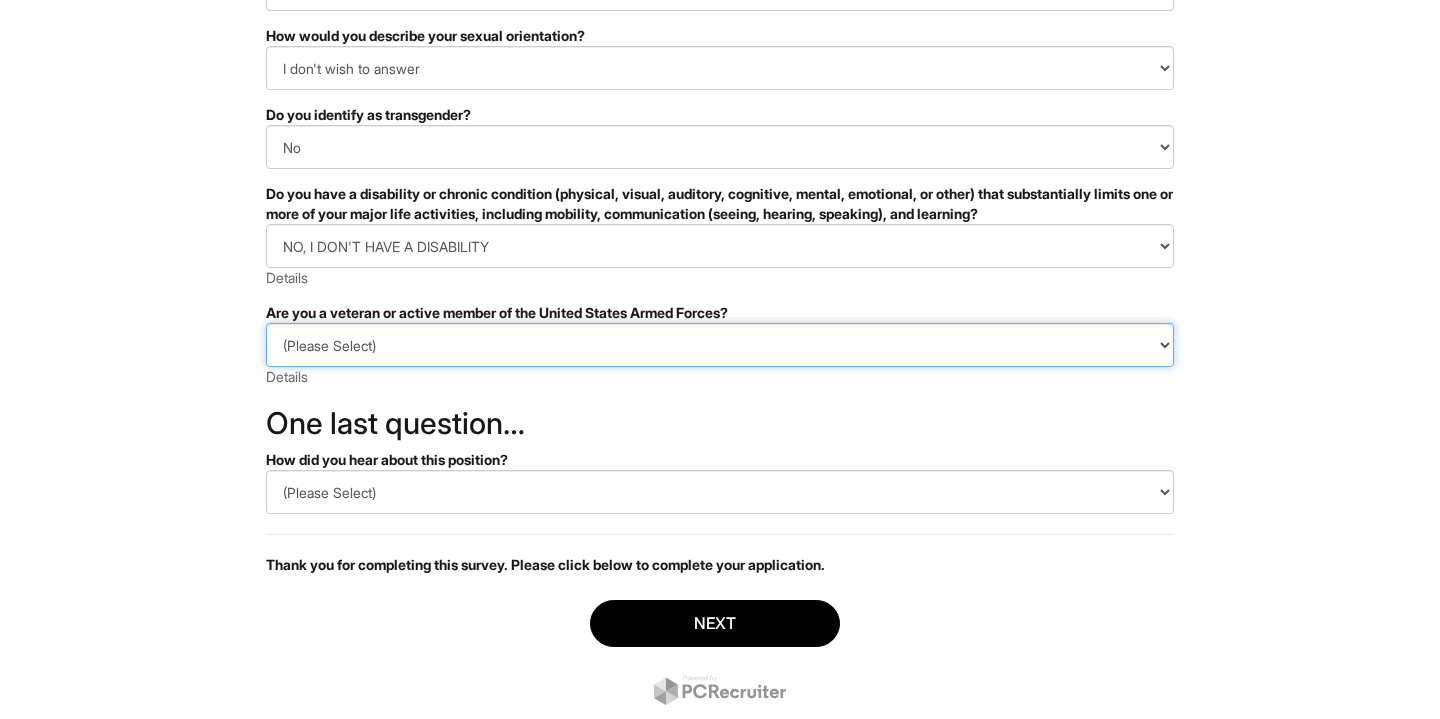 select on "I AM NOT A PROTECTED VETERAN" 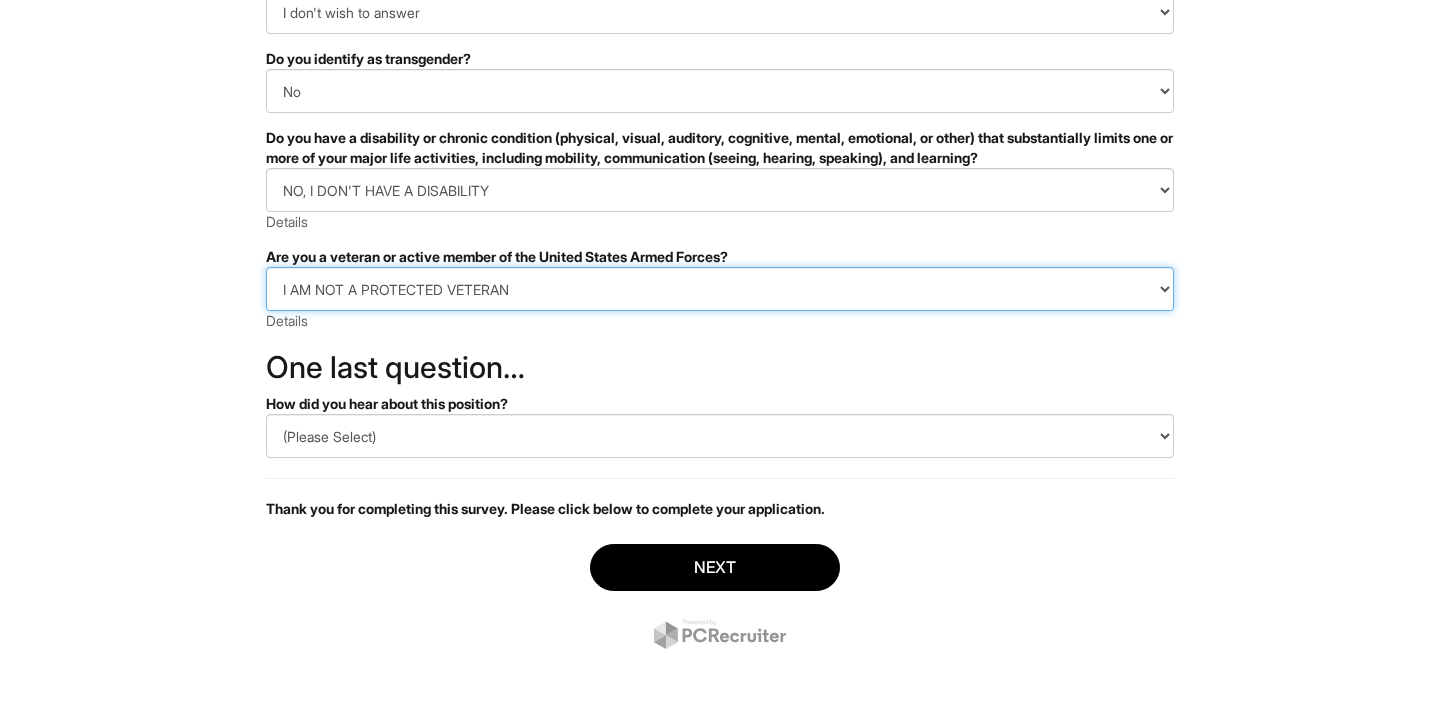 scroll, scrollTop: 407, scrollLeft: 0, axis: vertical 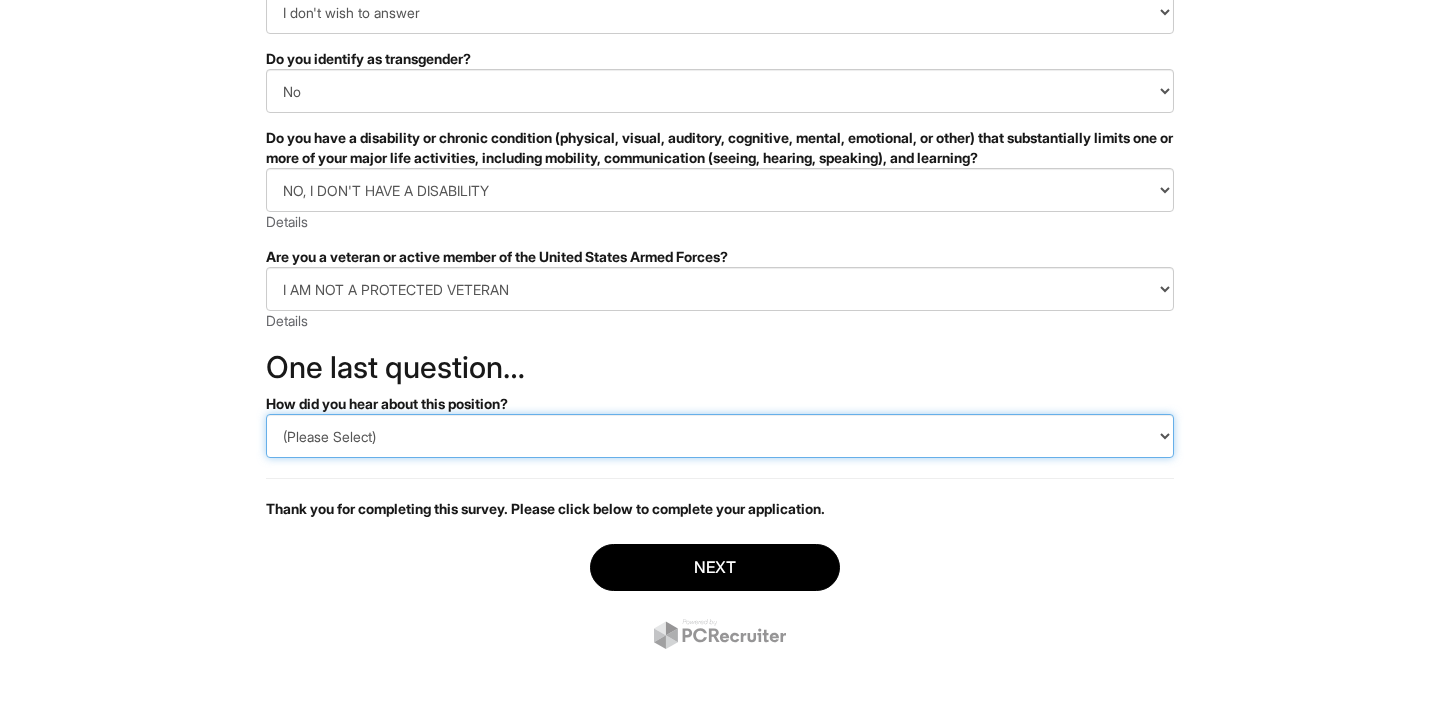 select on "Other" 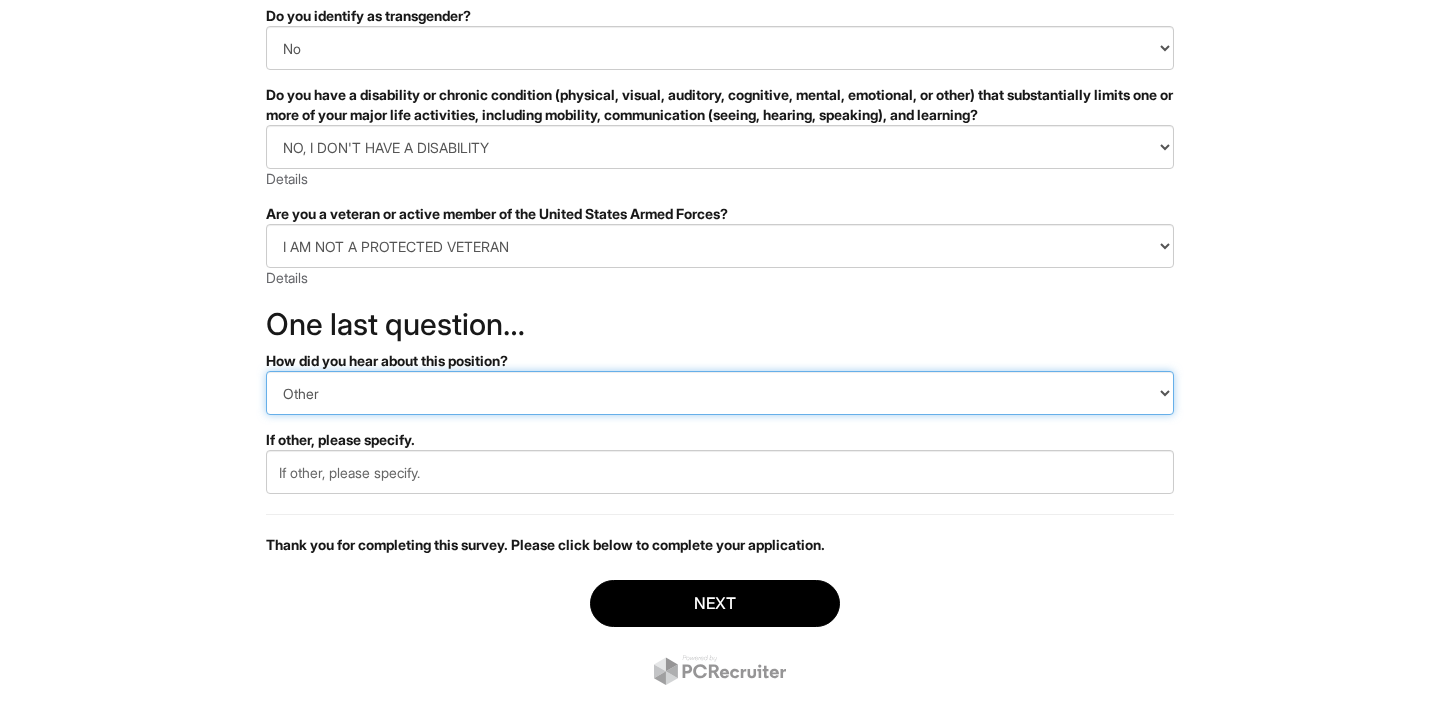 scroll, scrollTop: 454, scrollLeft: 0, axis: vertical 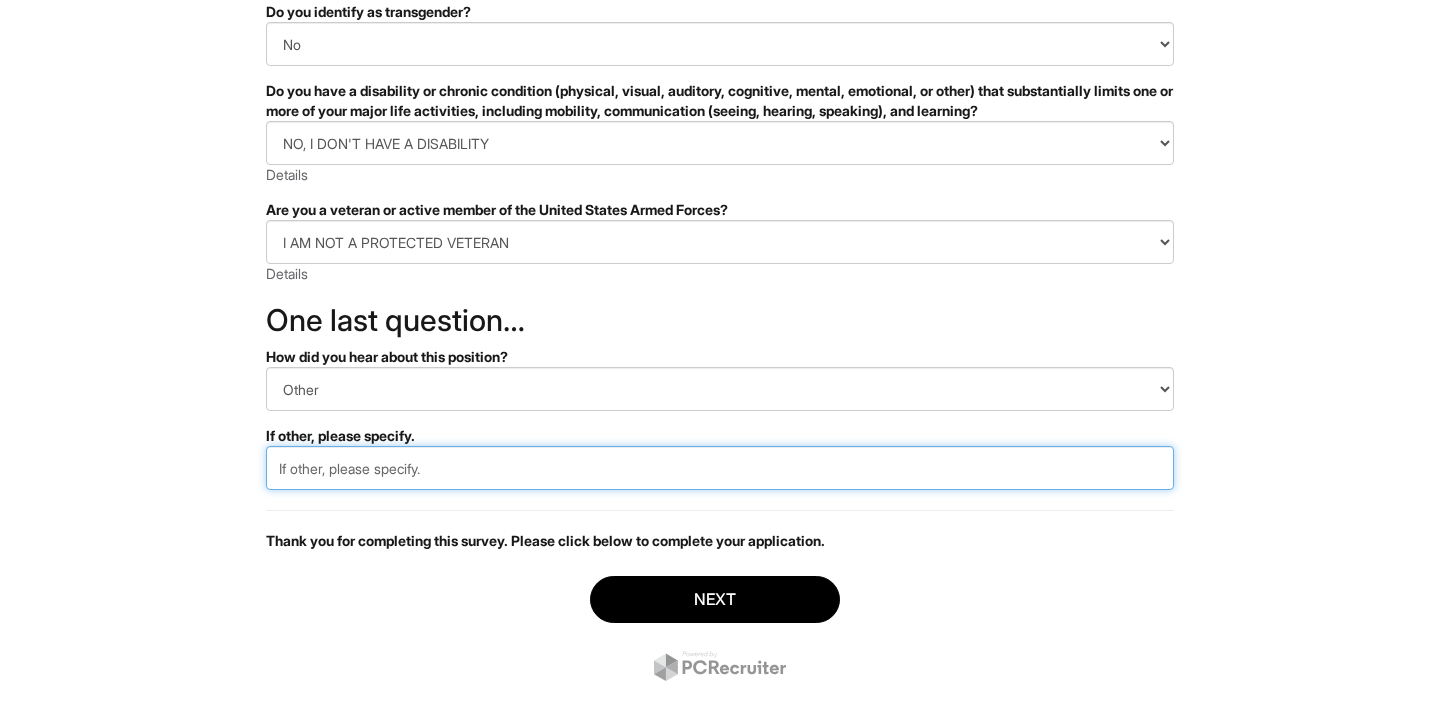 click at bounding box center (720, 468) 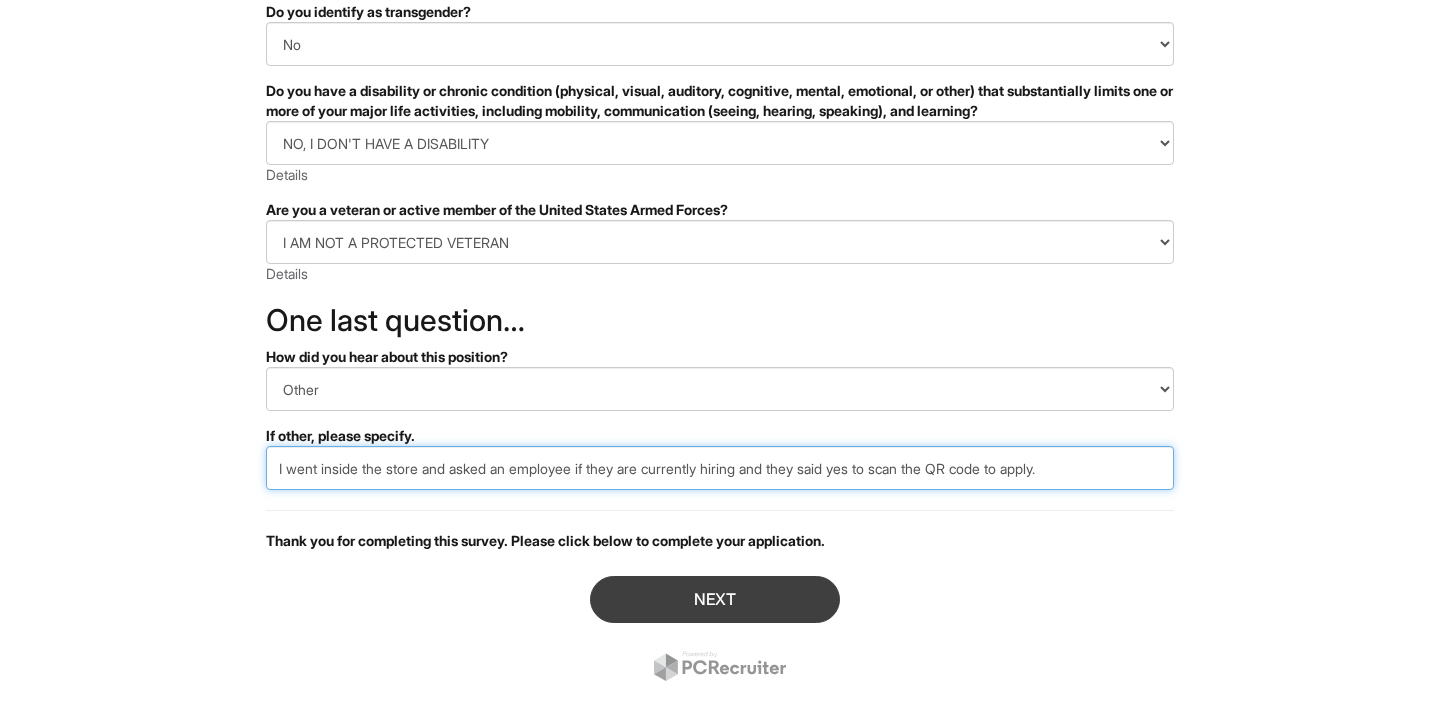 type on "I went inside the store and asked an employee if they are currently hiring and they said yes to scan the QR code to apply." 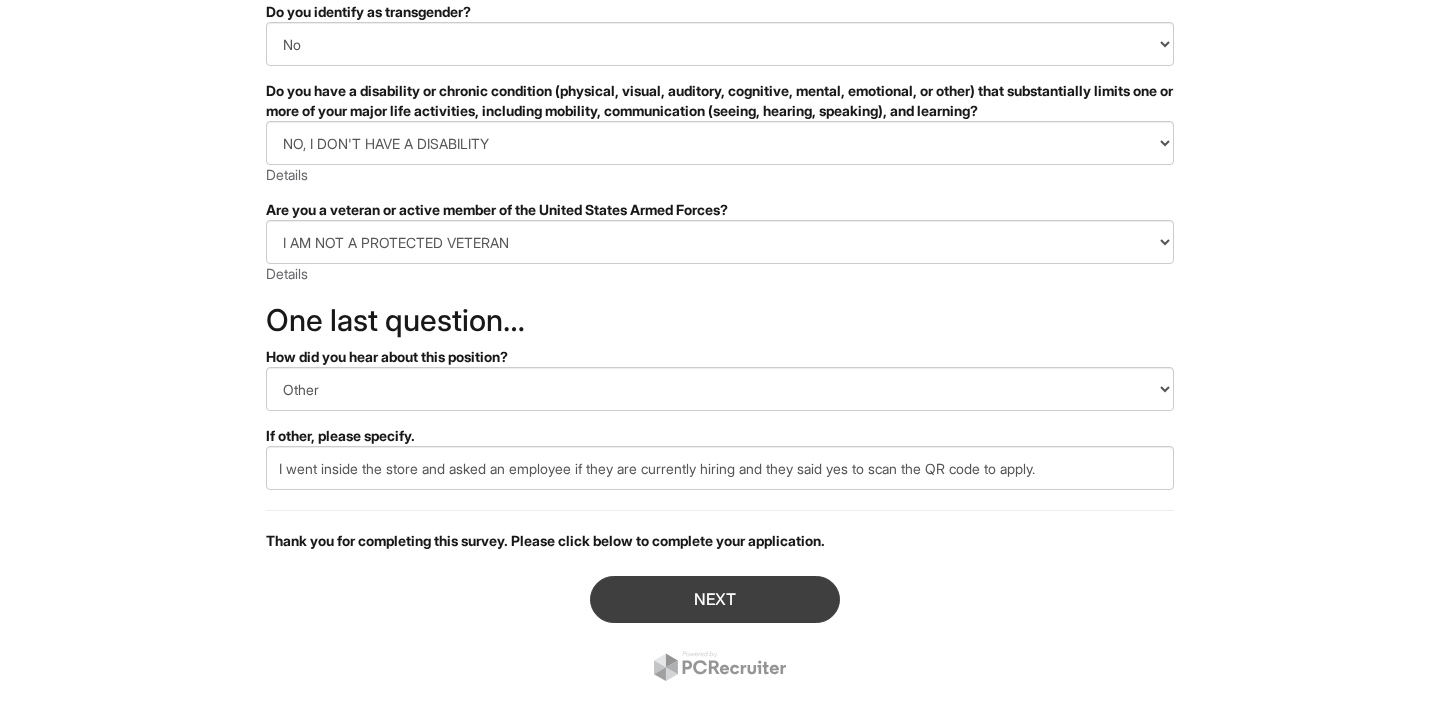 click on "Next" at bounding box center [715, 599] 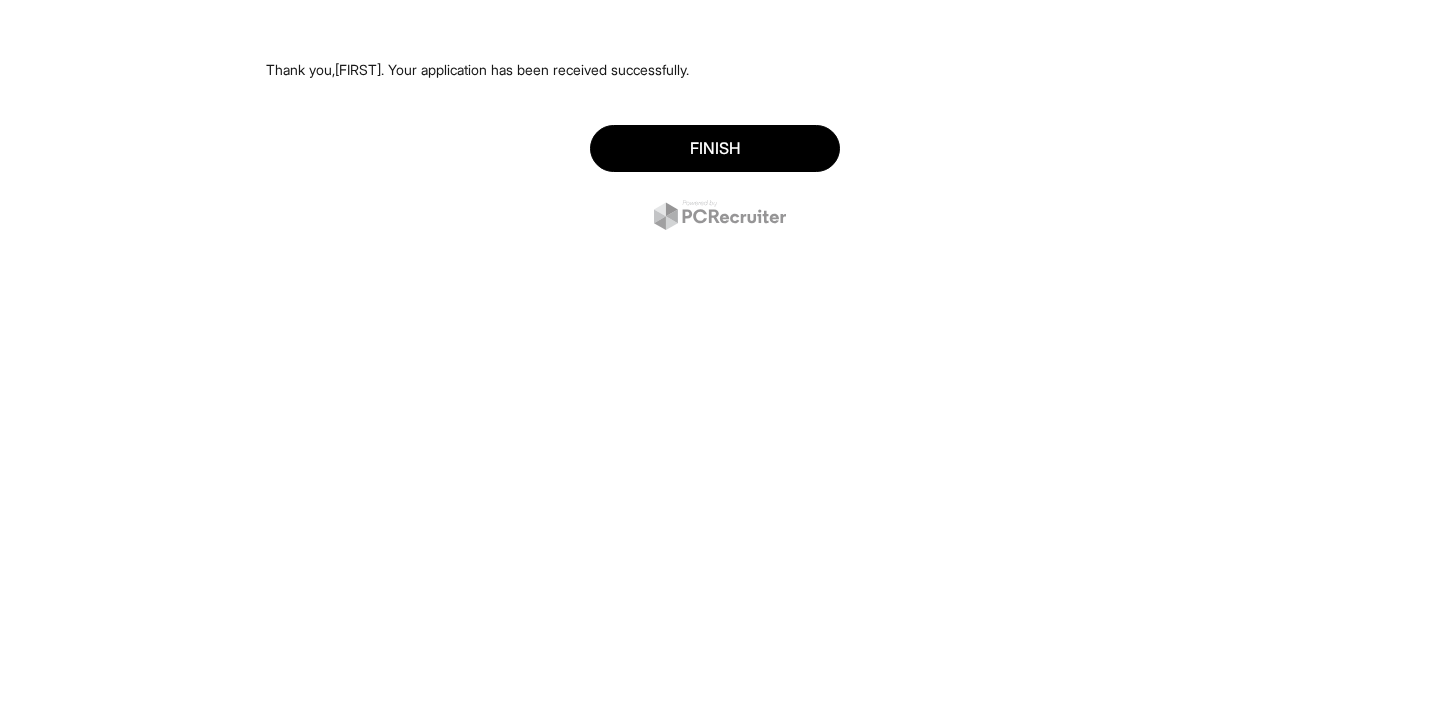 scroll, scrollTop: 0, scrollLeft: 0, axis: both 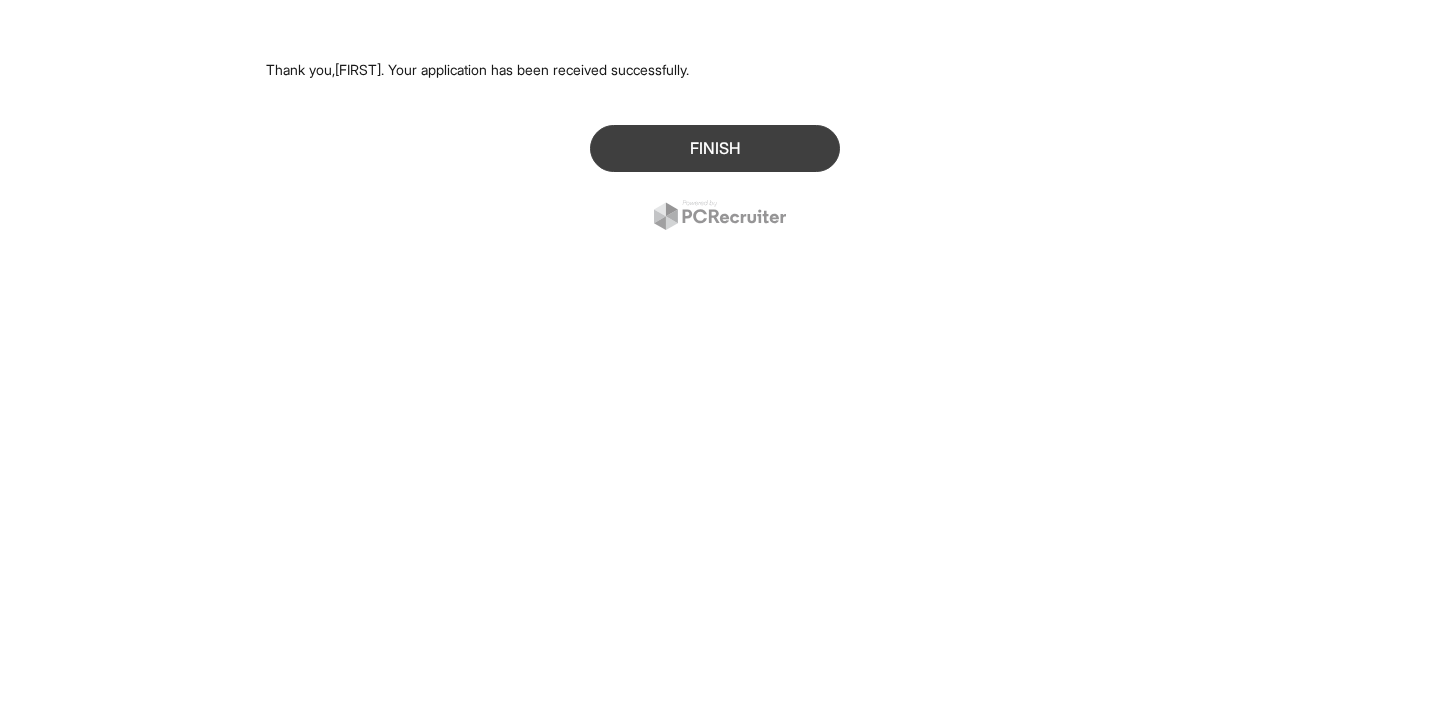 click on "Finish" at bounding box center (715, 148) 